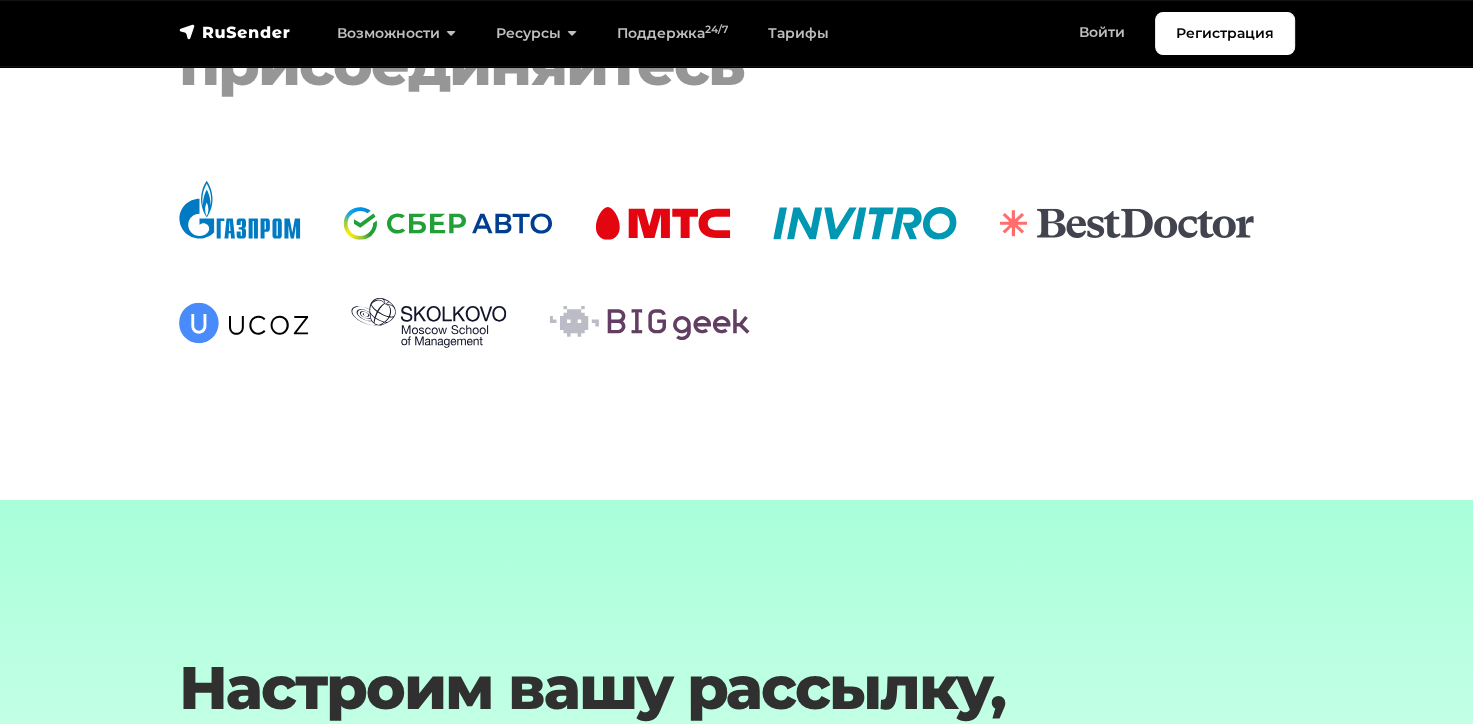 scroll, scrollTop: 6800, scrollLeft: 0, axis: vertical 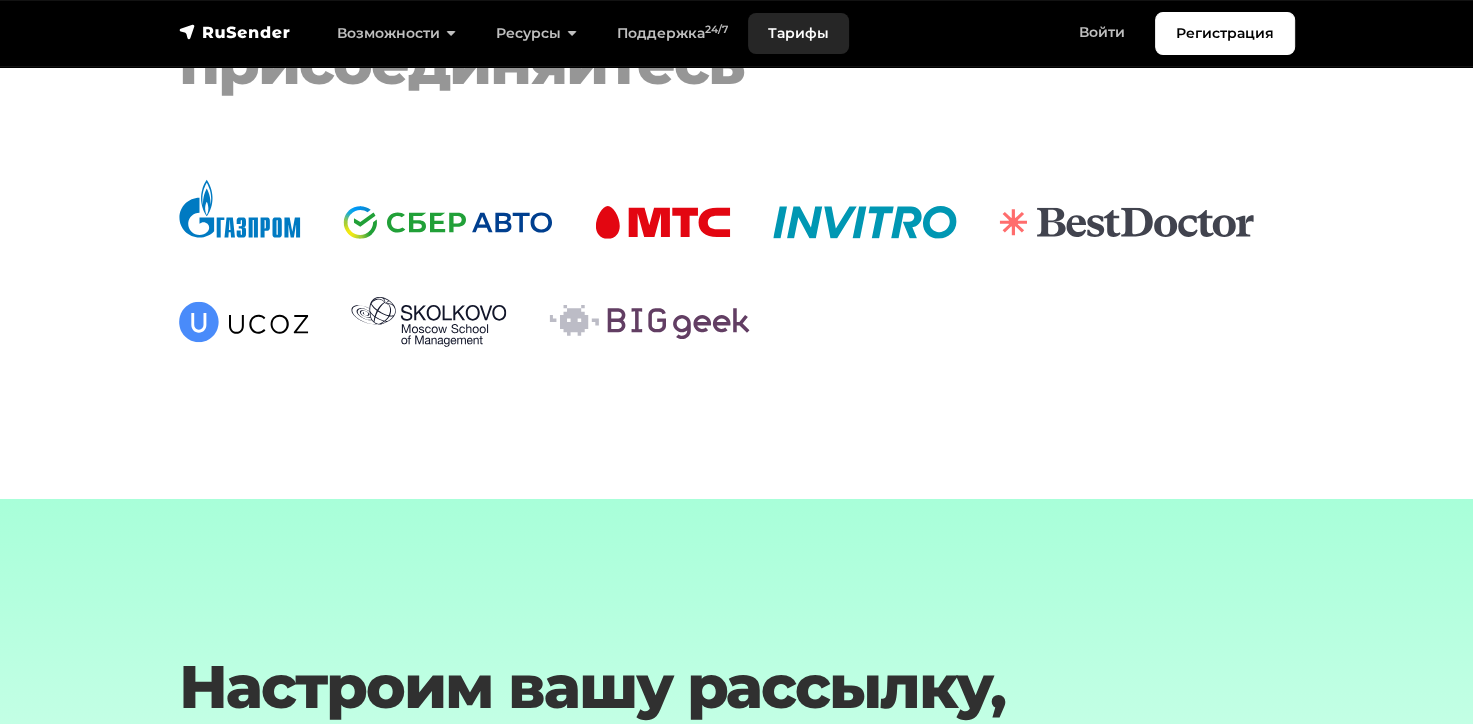 click on "Тарифы" at bounding box center (798, 33) 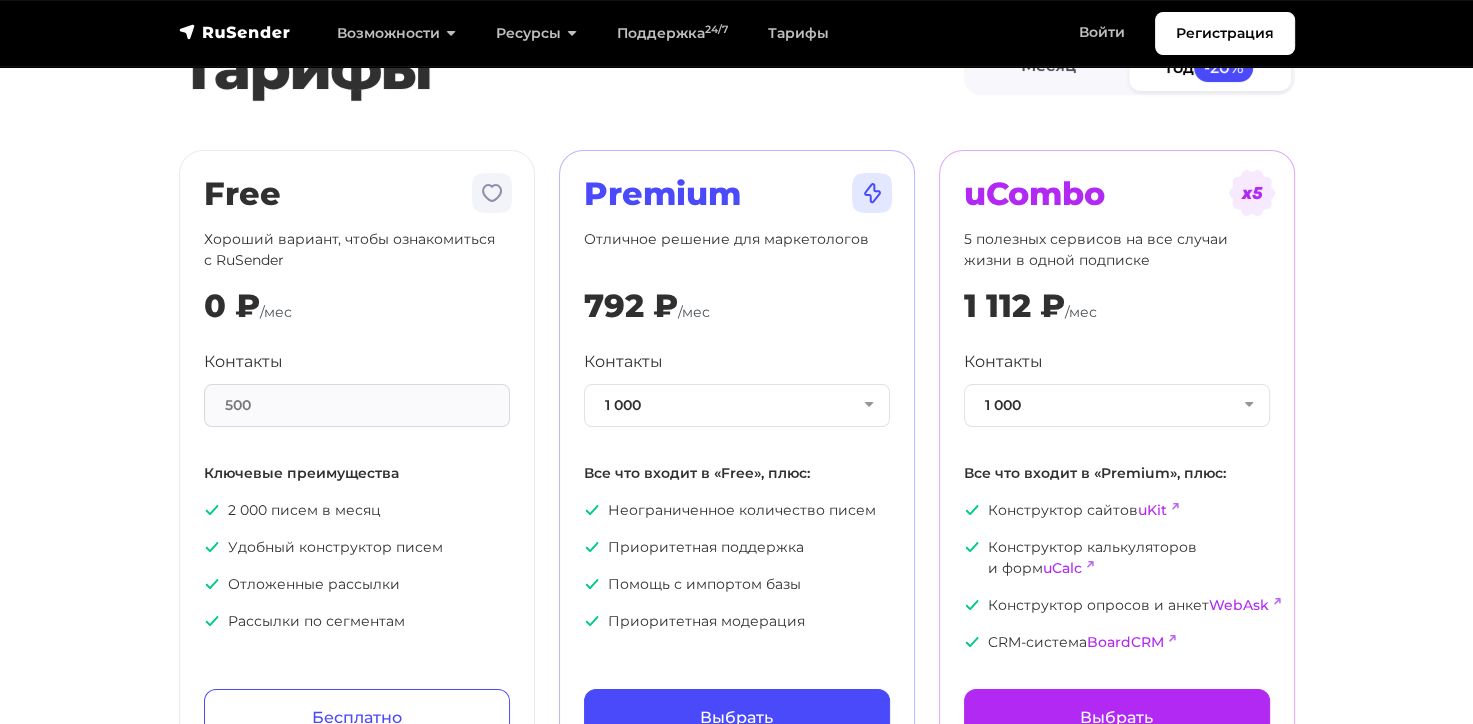 scroll, scrollTop: 200, scrollLeft: 0, axis: vertical 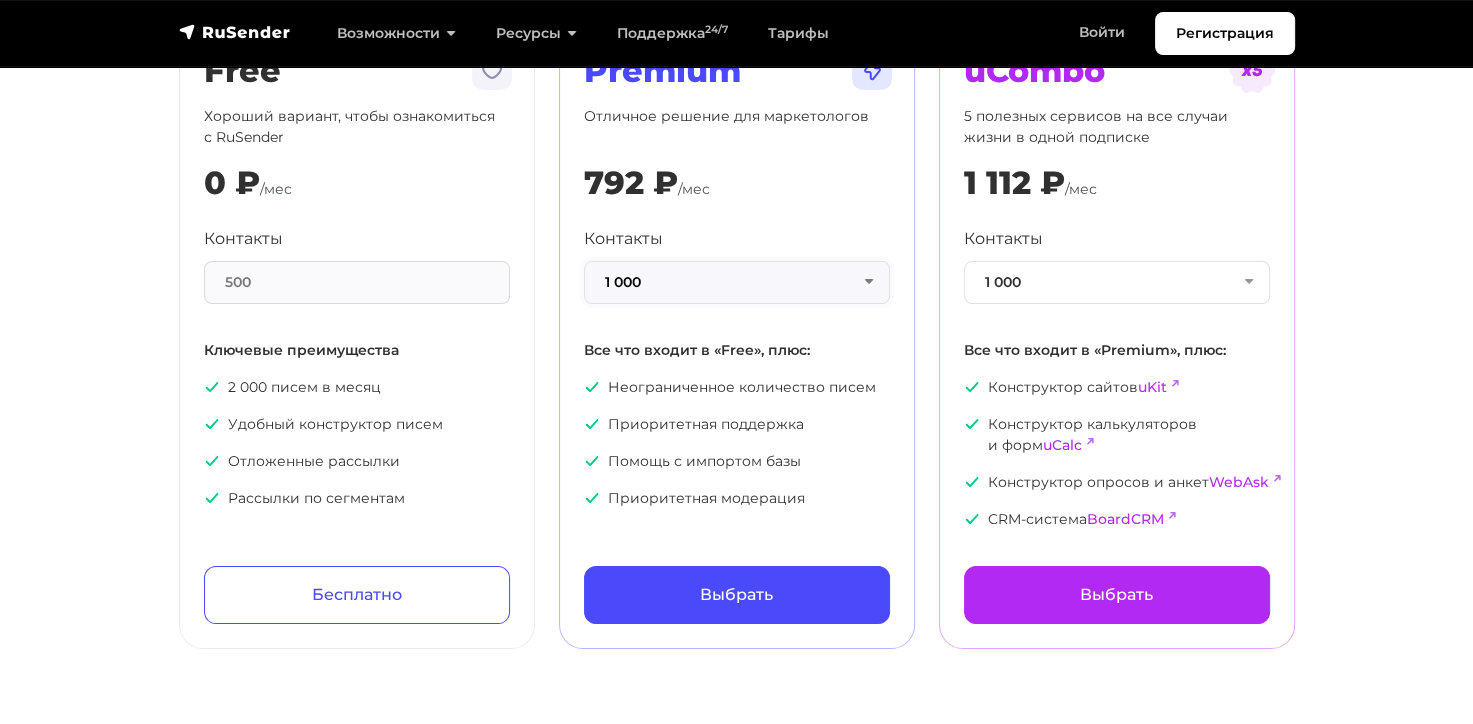 click on "1 000" at bounding box center [737, 282] 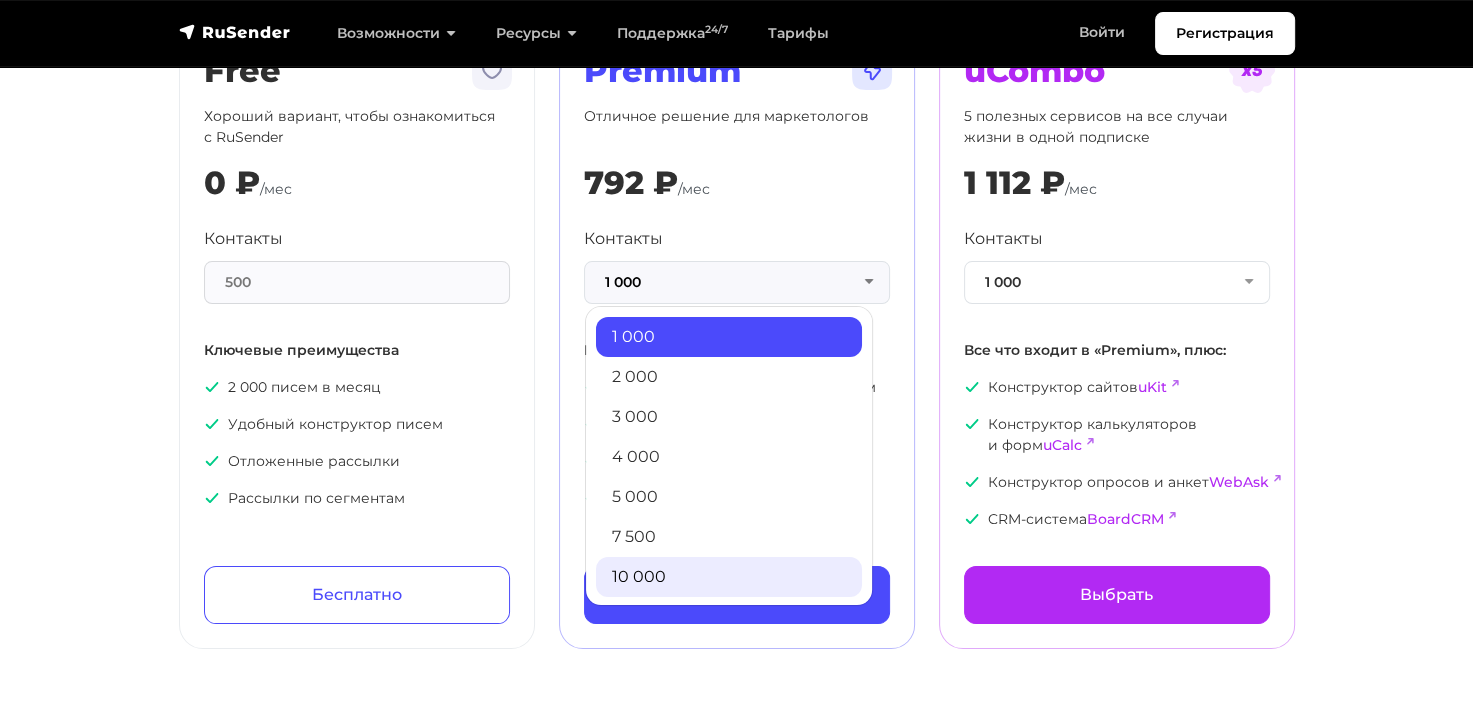 click on "10 000" at bounding box center [729, 577] 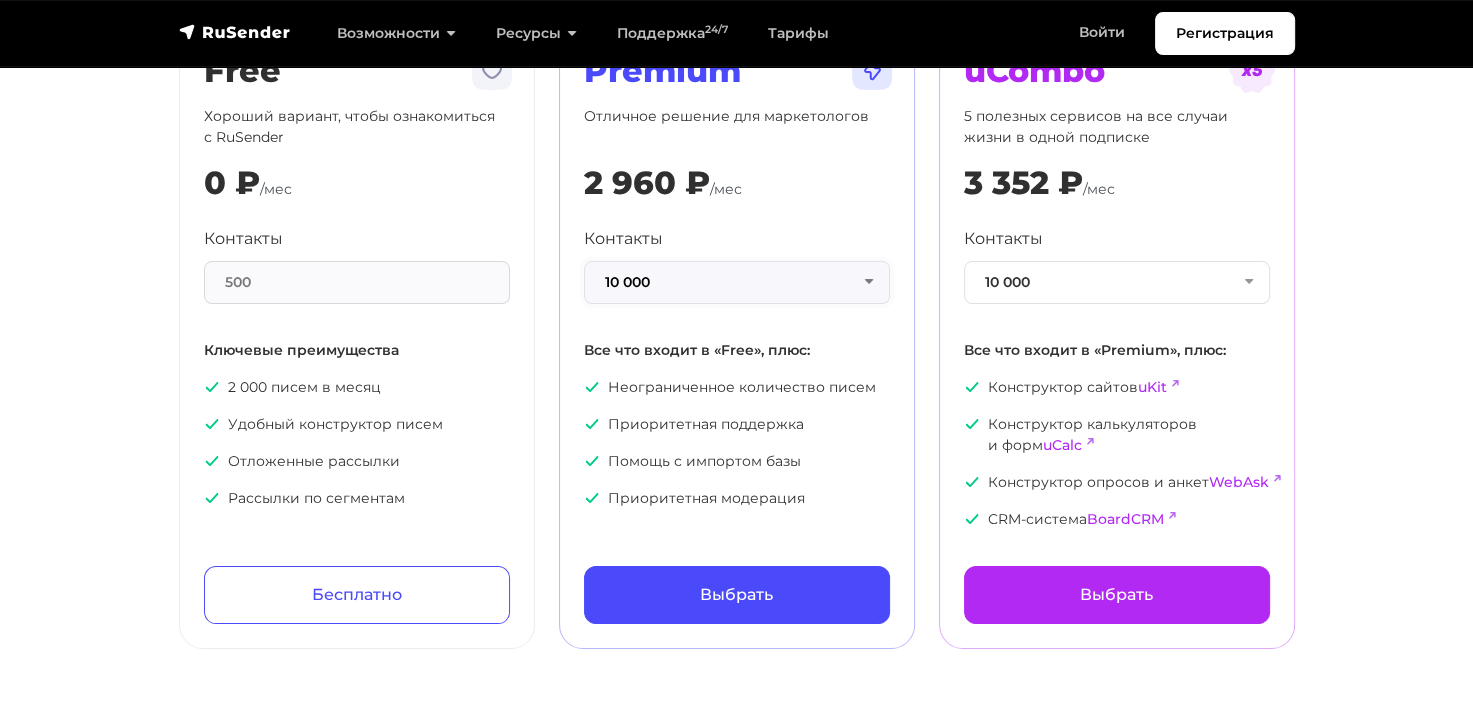 click on "10 000" at bounding box center (737, 282) 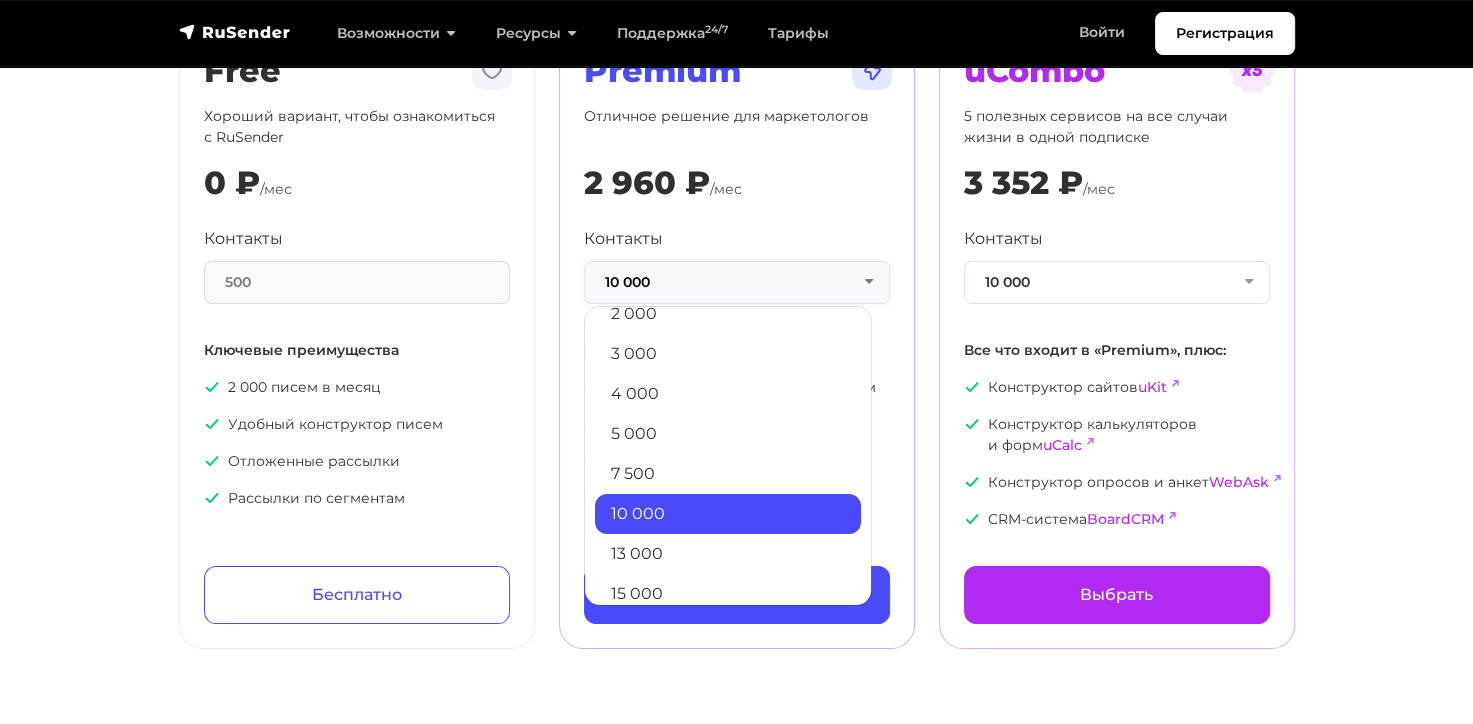 scroll, scrollTop: 96, scrollLeft: 0, axis: vertical 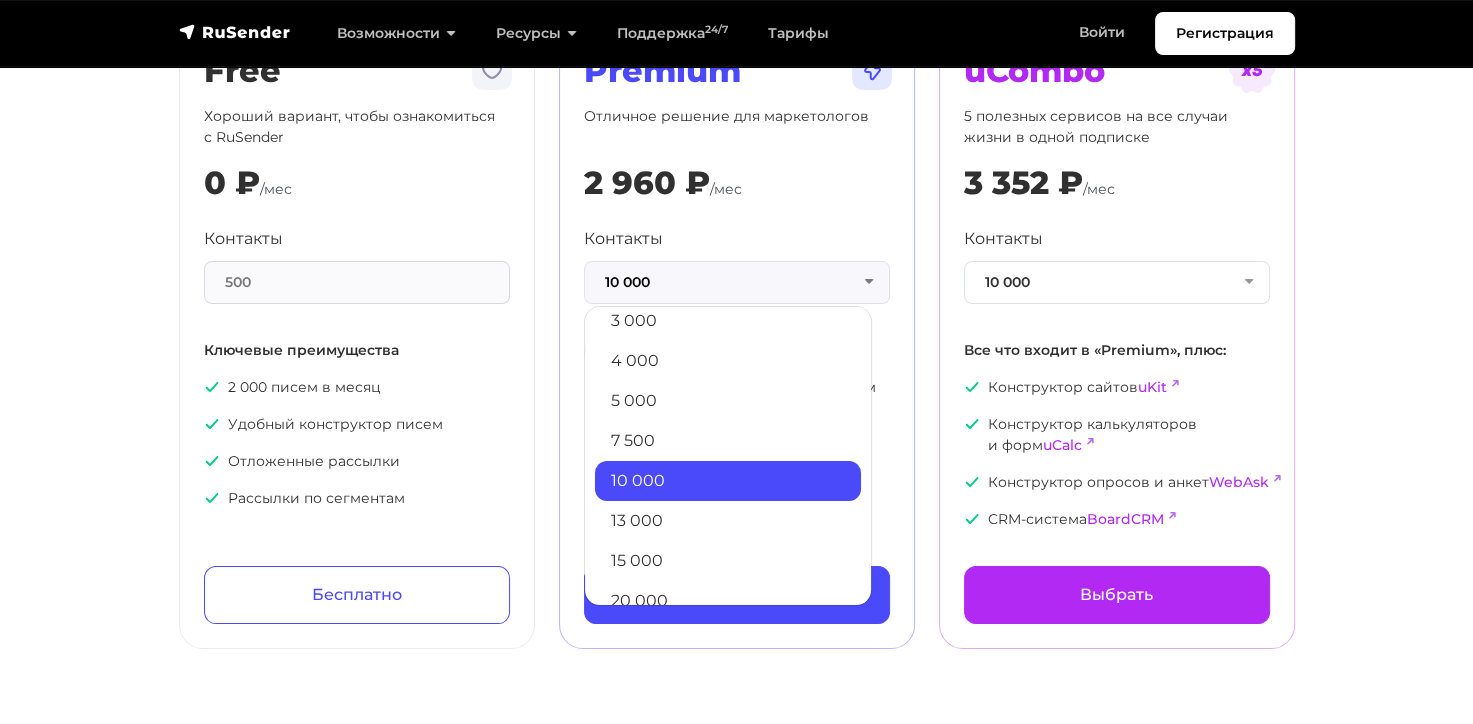 click on "10 000" at bounding box center [728, 481] 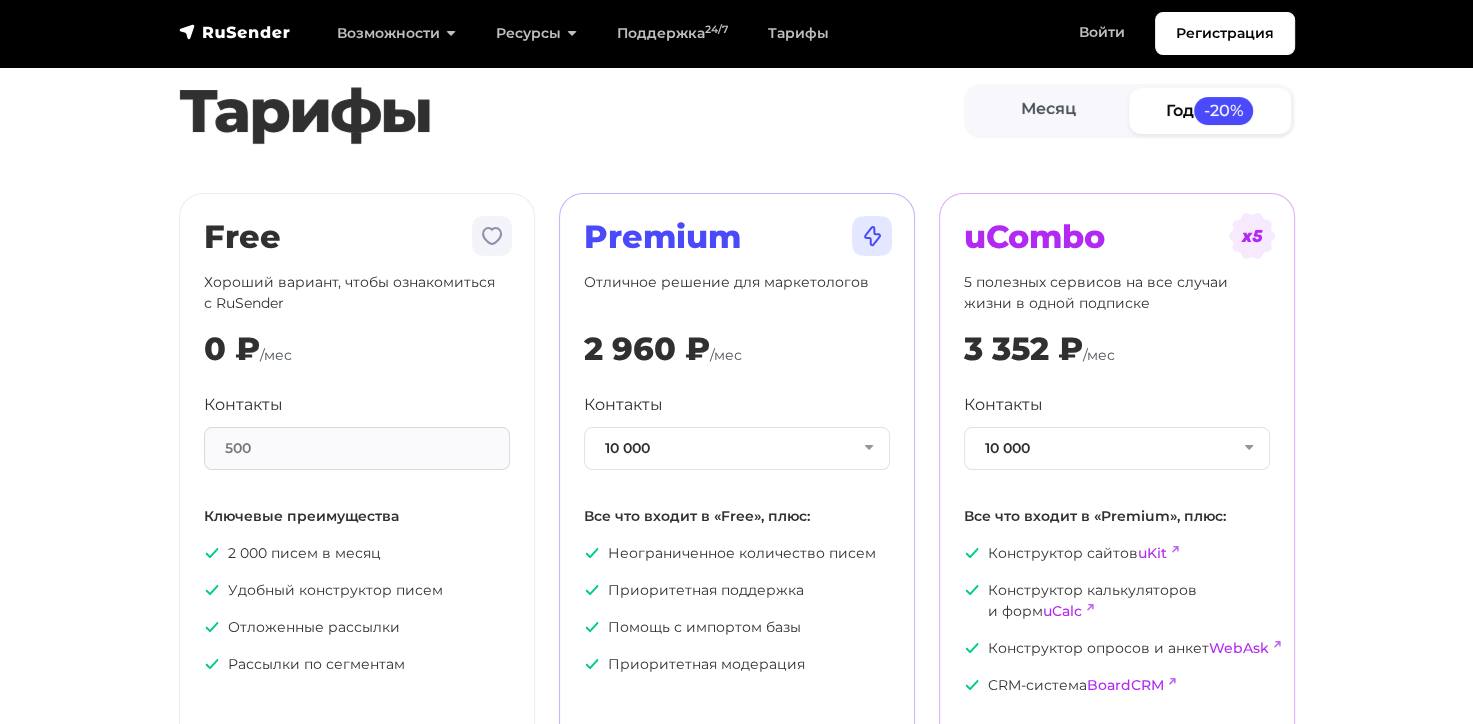 scroll, scrollTop: 0, scrollLeft: 0, axis: both 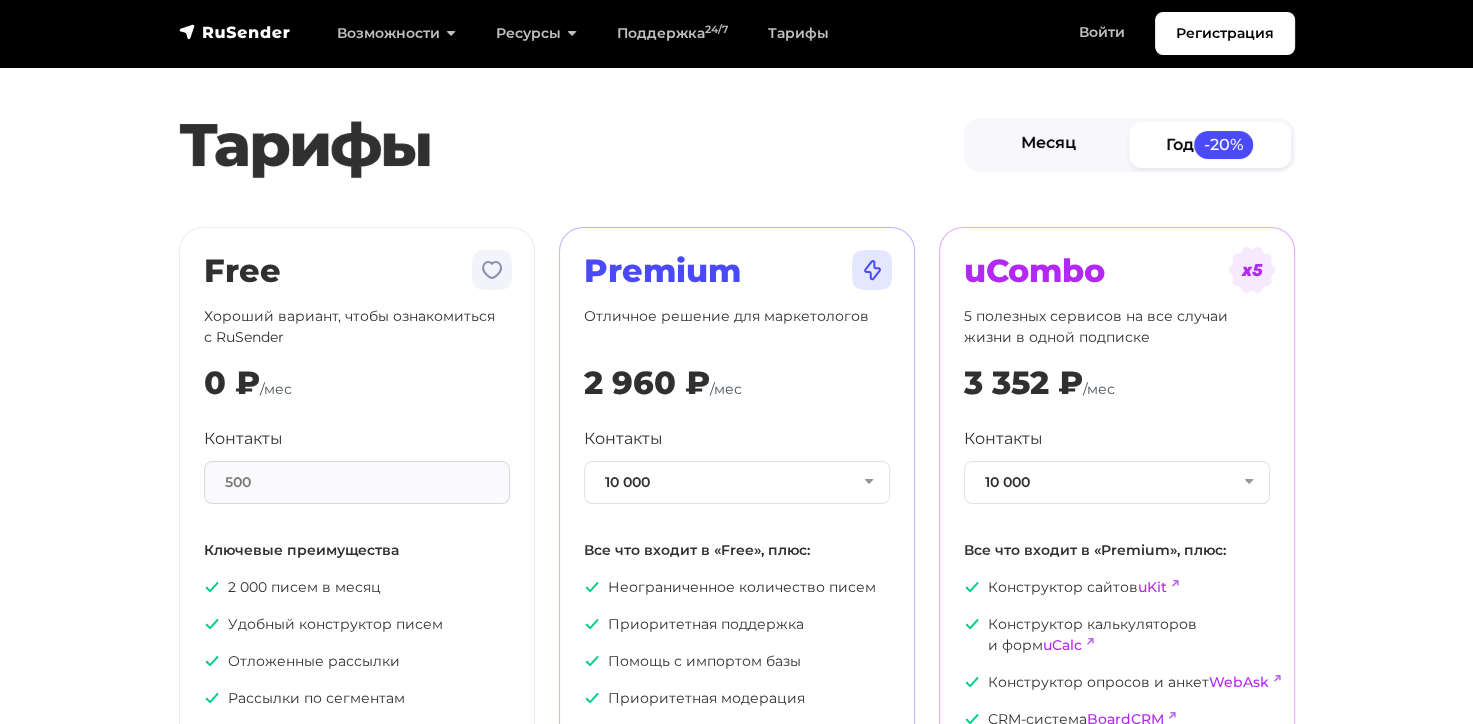 click on "Месяц" at bounding box center [1049, 144] 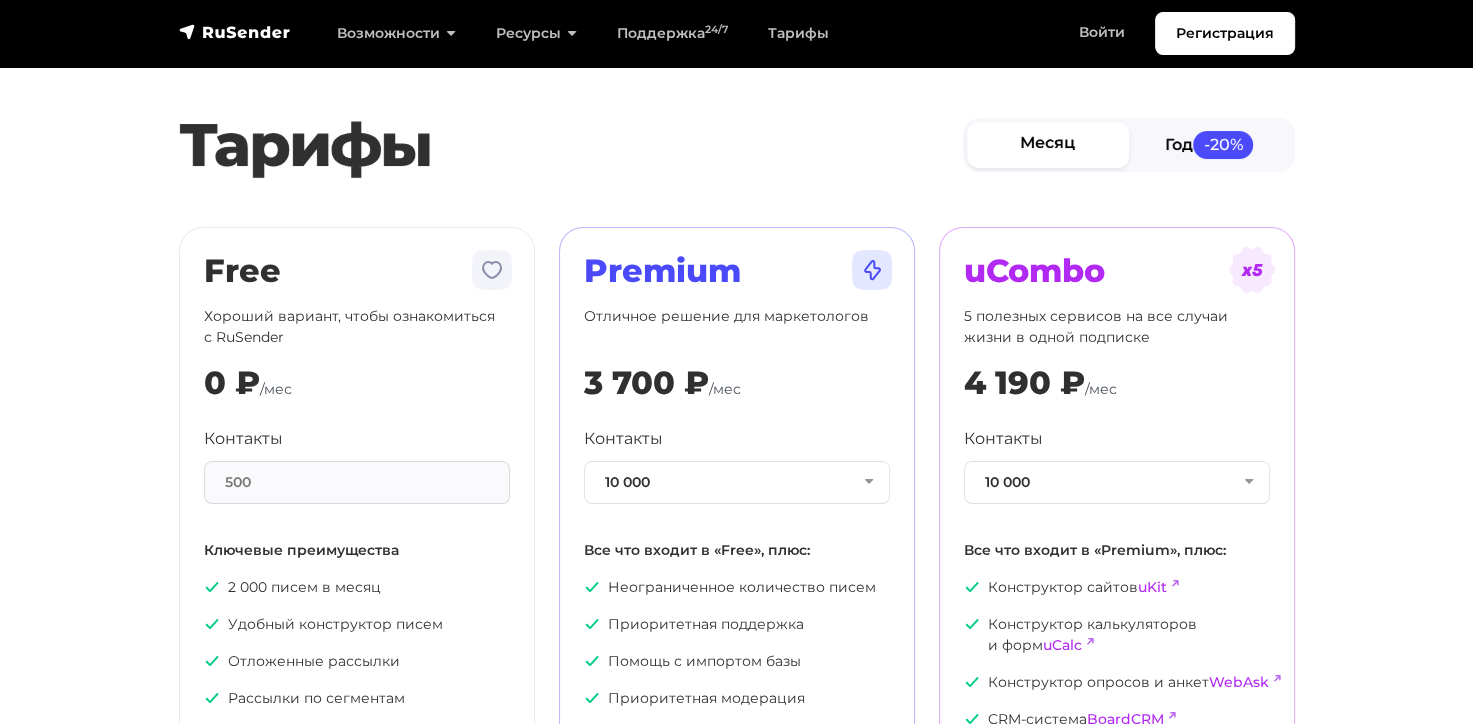 click on "Год  -20%" at bounding box center (1210, 144) 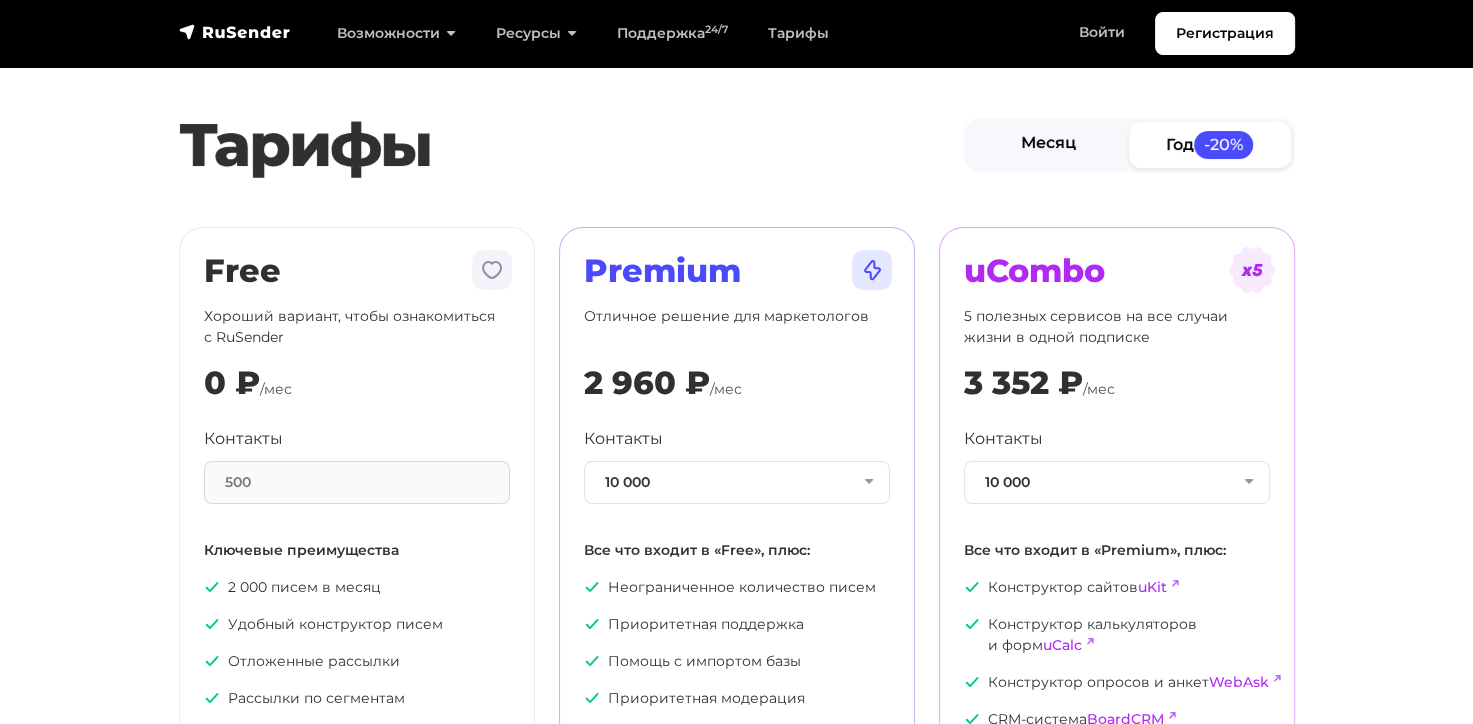 click on "Месяц" at bounding box center [1049, 144] 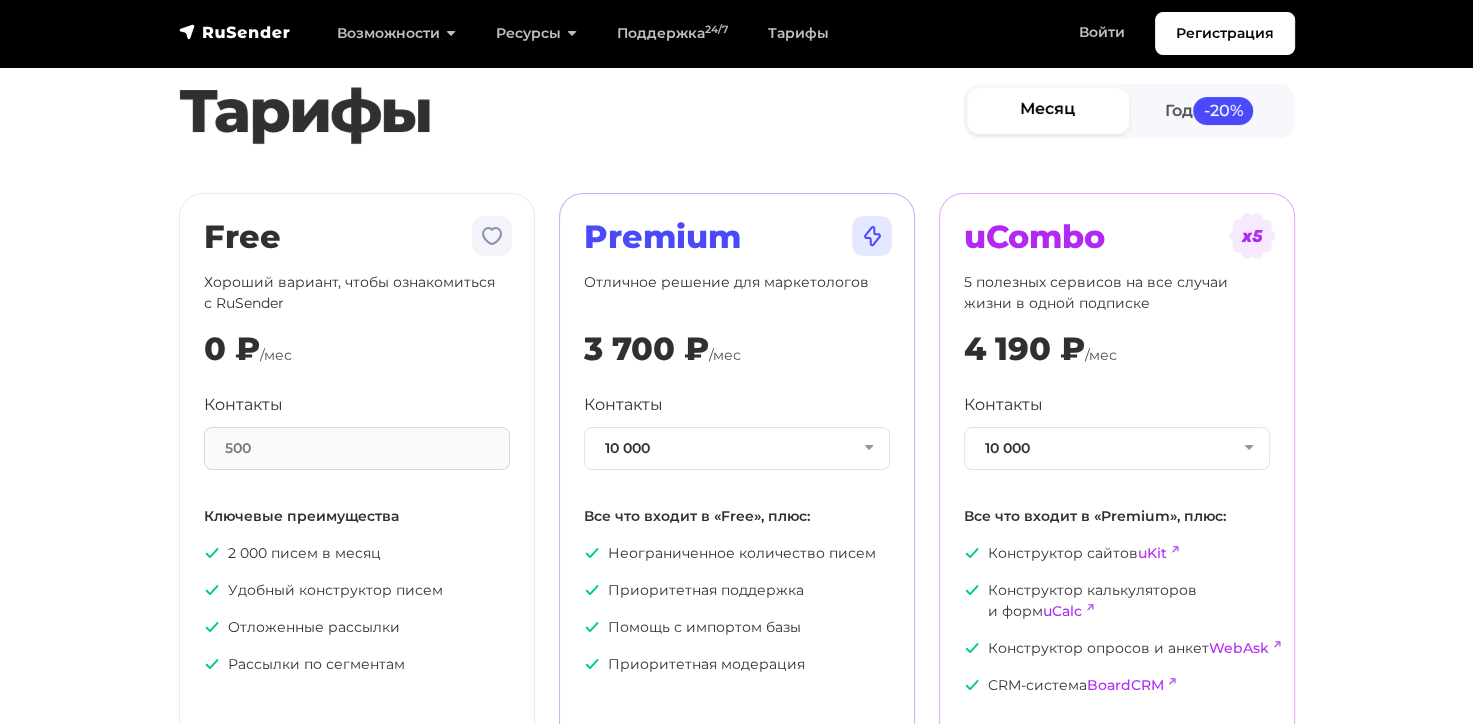 scroll, scrollTop: 0, scrollLeft: 0, axis: both 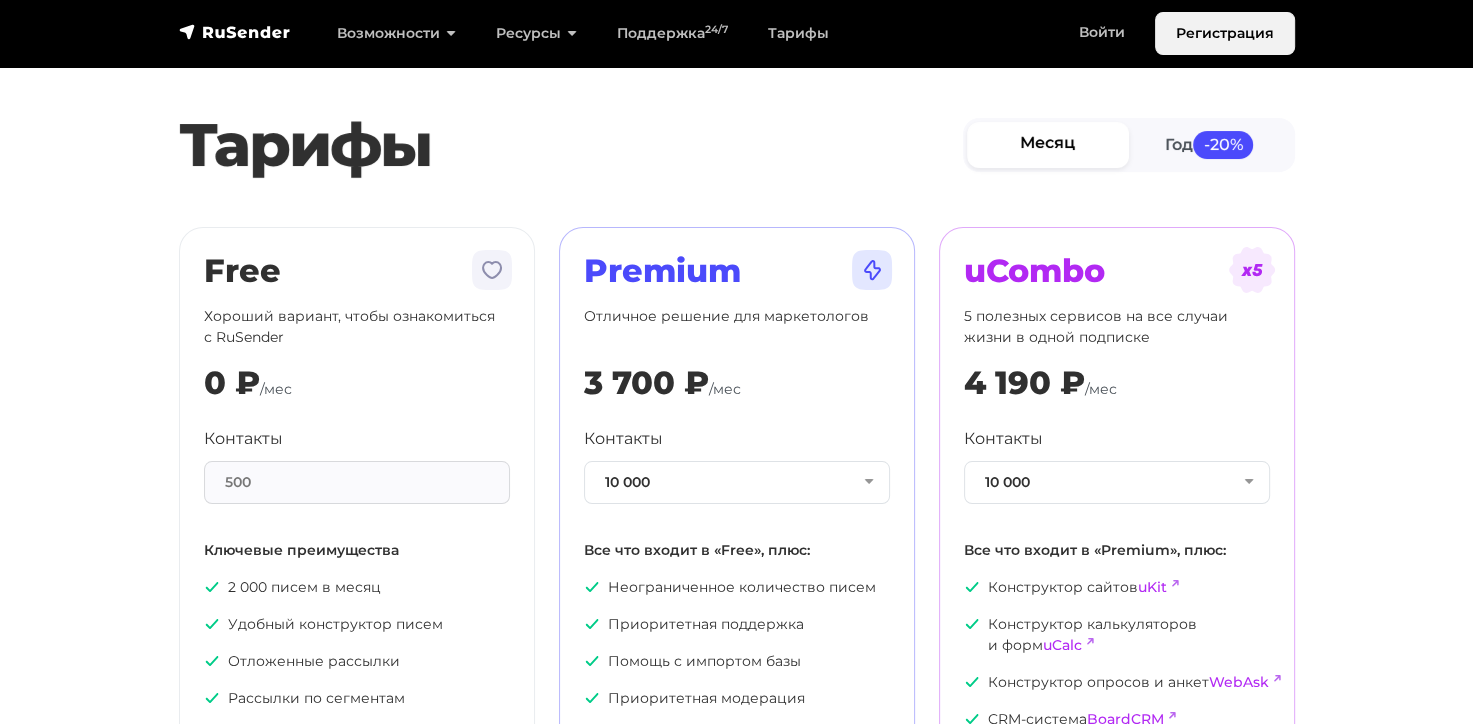 click on "Регистрация" at bounding box center [1225, 33] 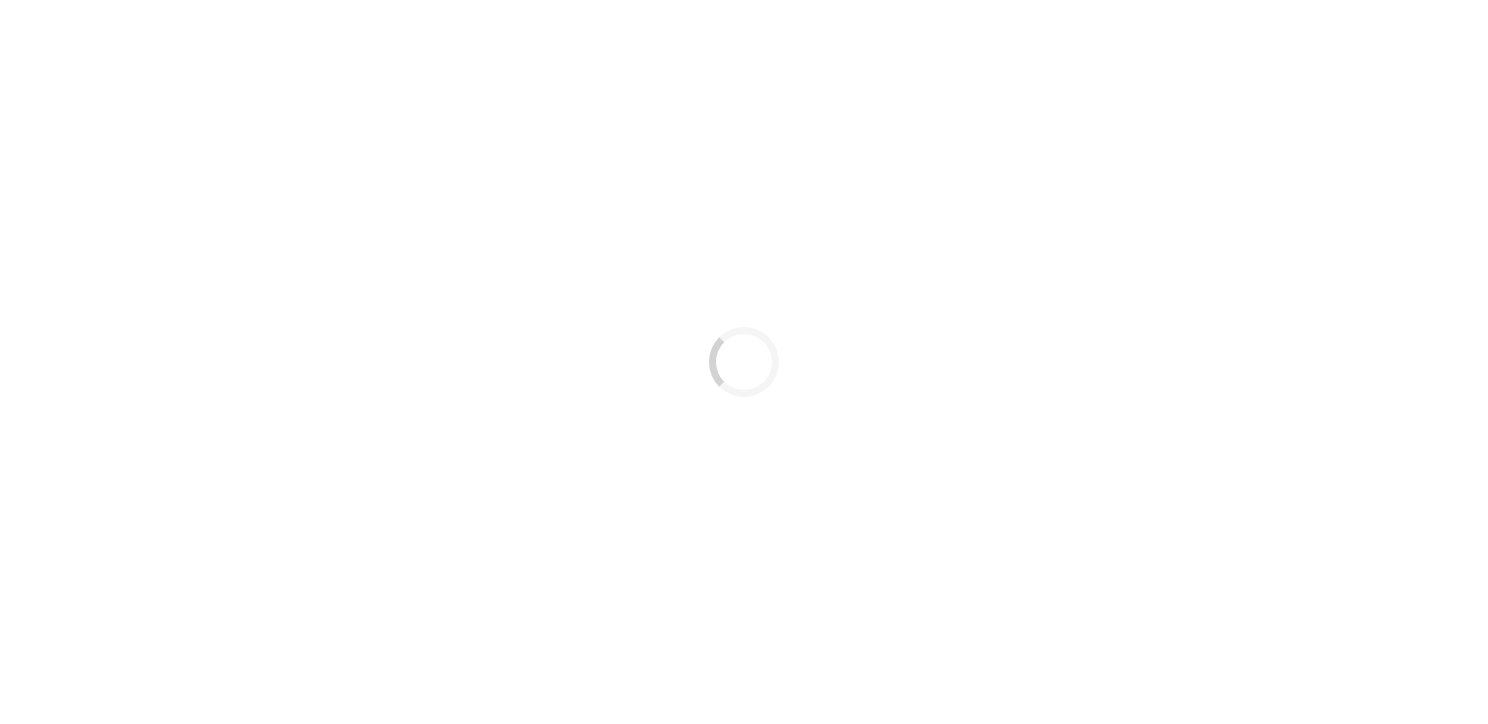 scroll, scrollTop: 0, scrollLeft: 0, axis: both 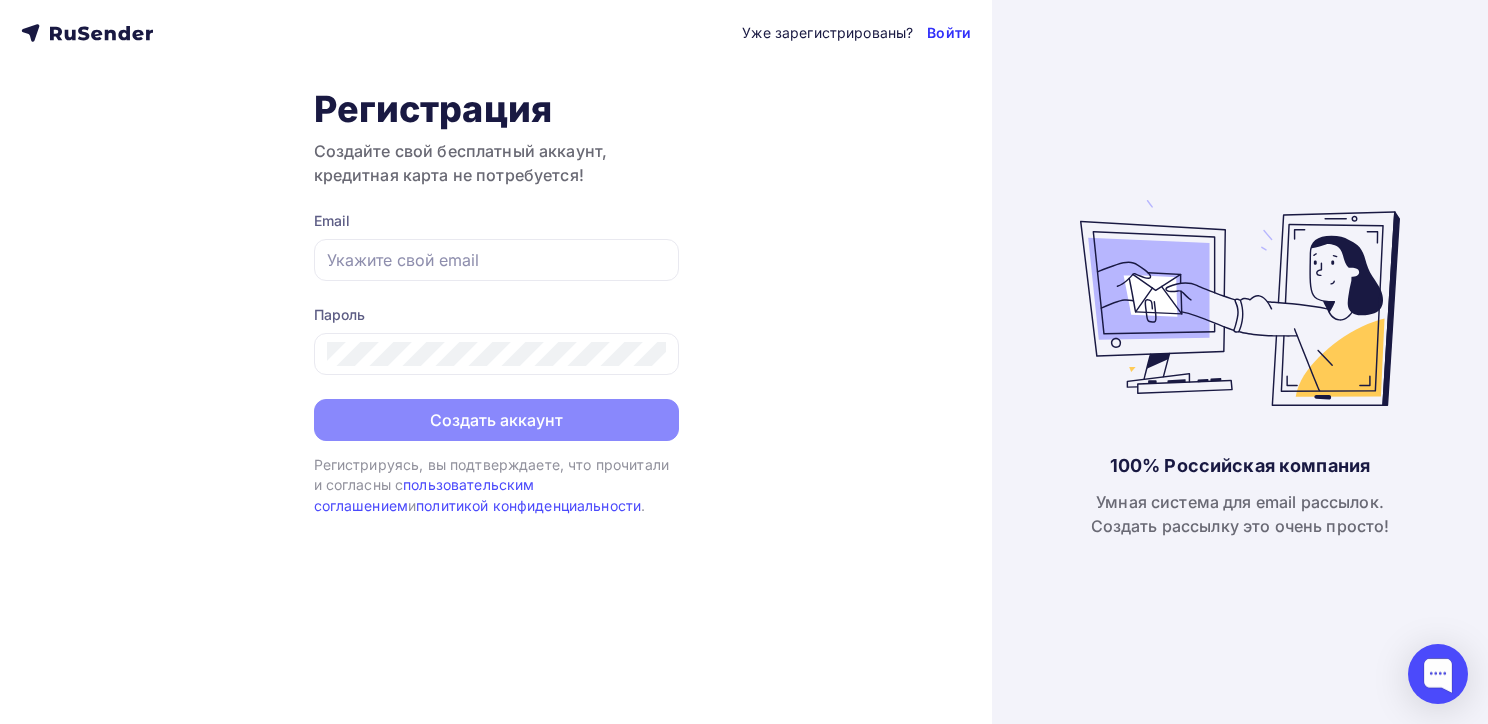 type on "[EMAIL]" 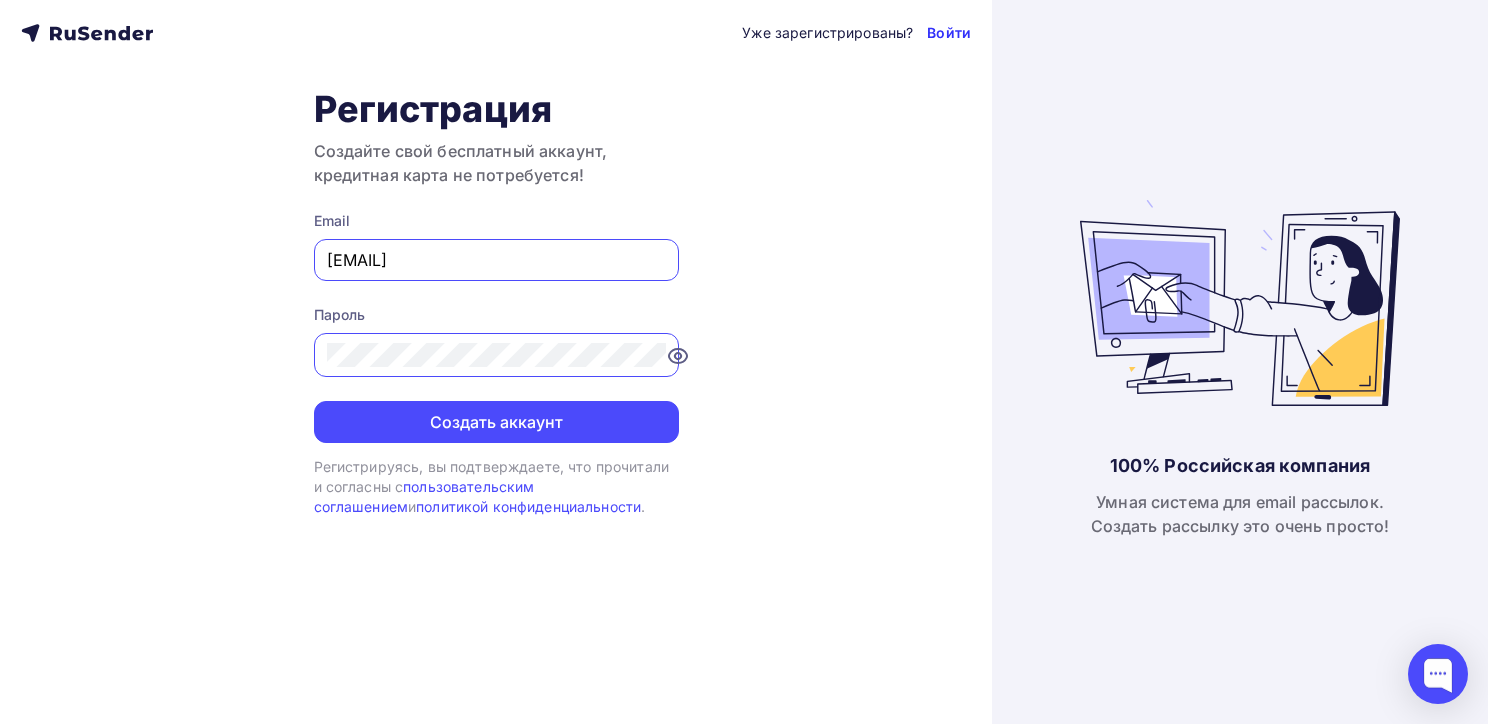 click on "Войти" at bounding box center (949, 33) 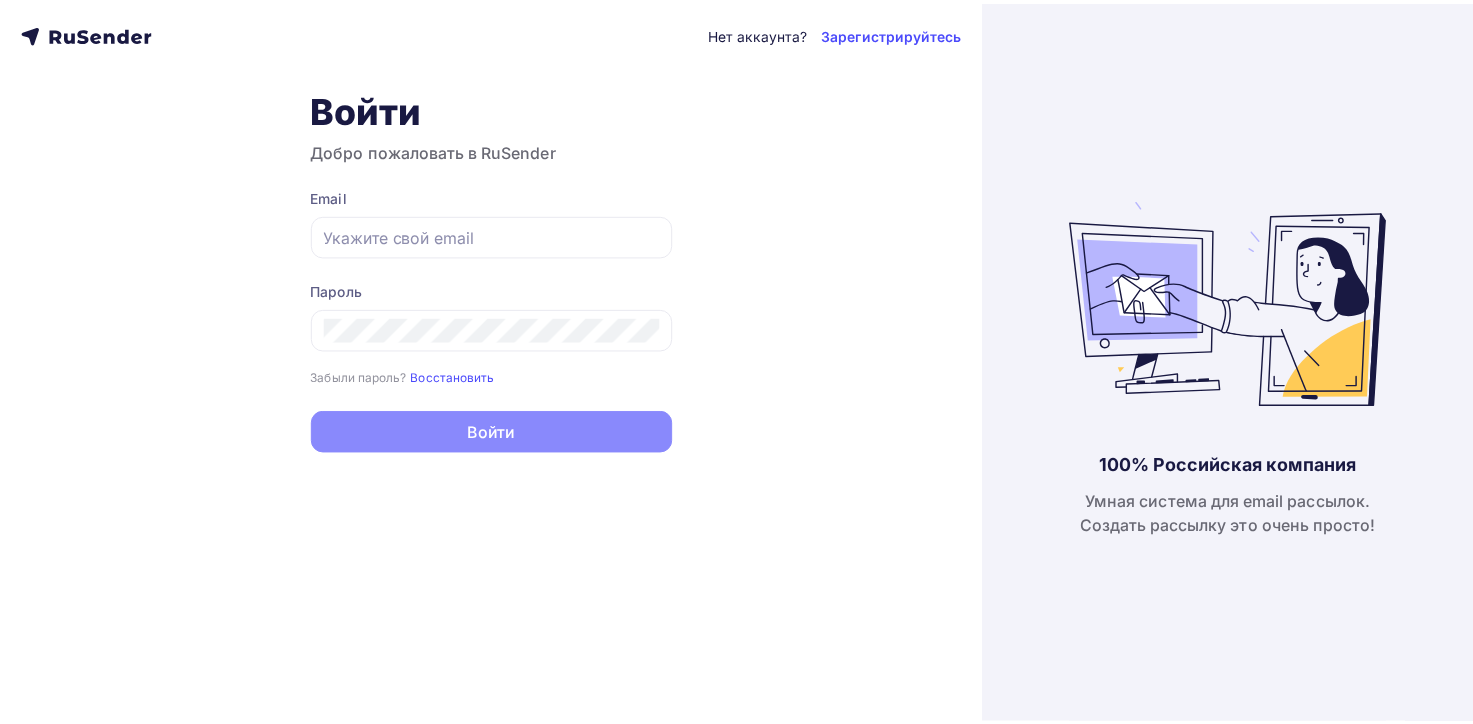 scroll, scrollTop: 0, scrollLeft: 0, axis: both 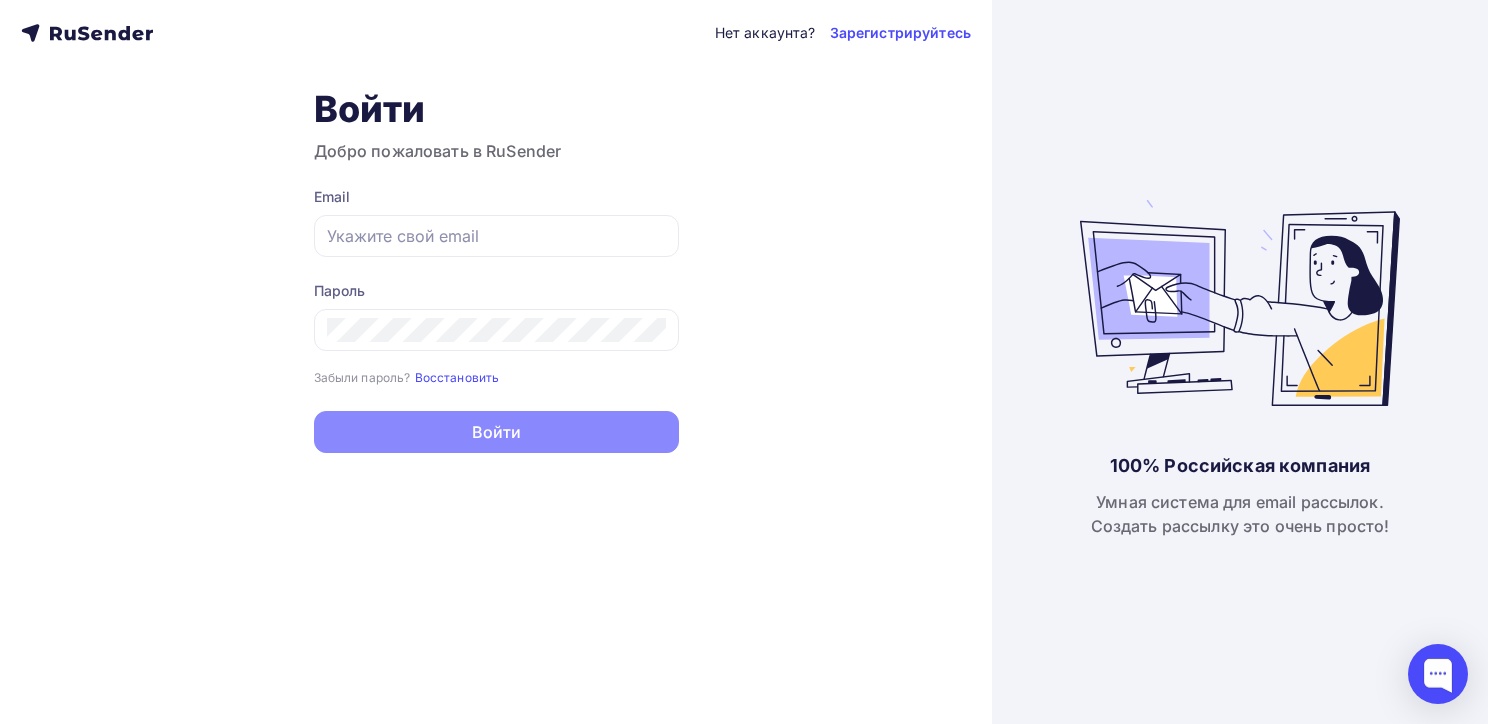 type on "[EMAIL]" 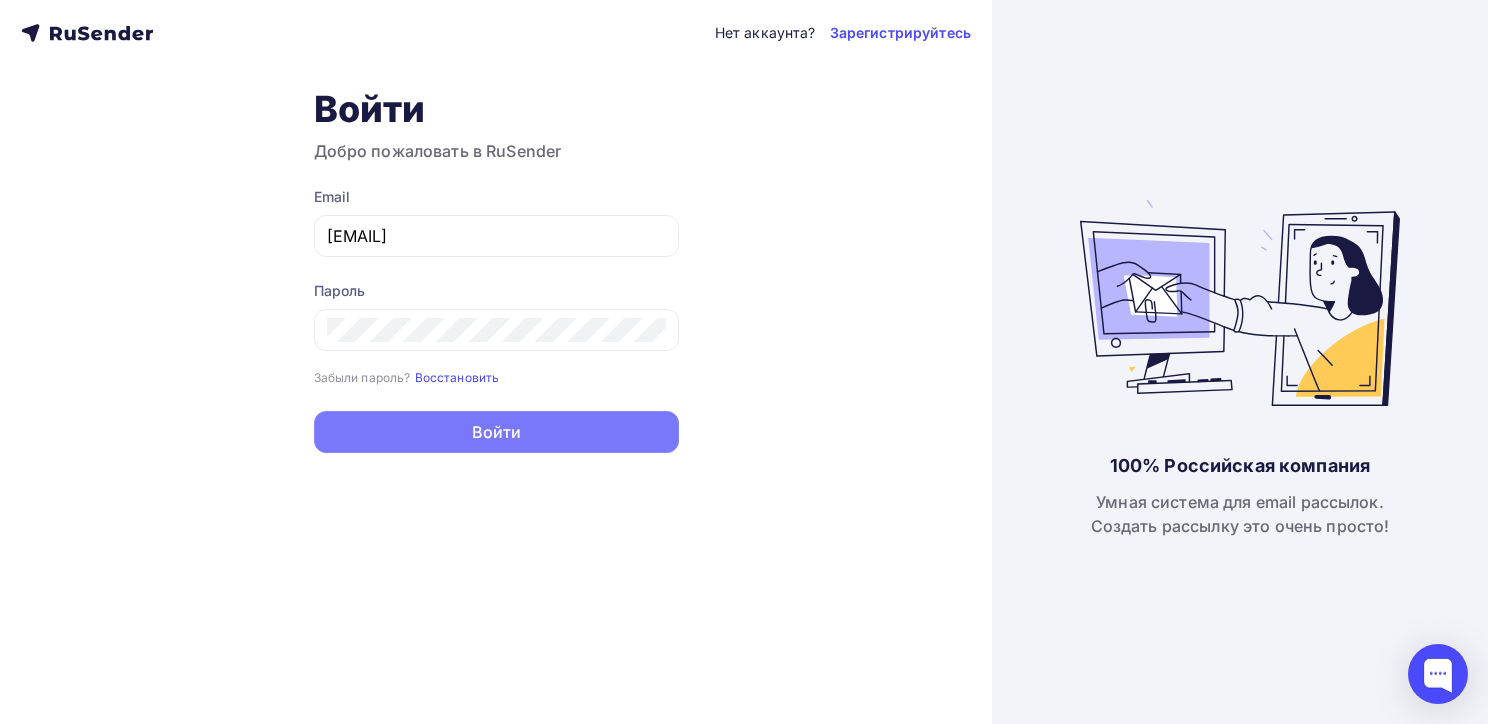 click on "Войти" at bounding box center (496, 432) 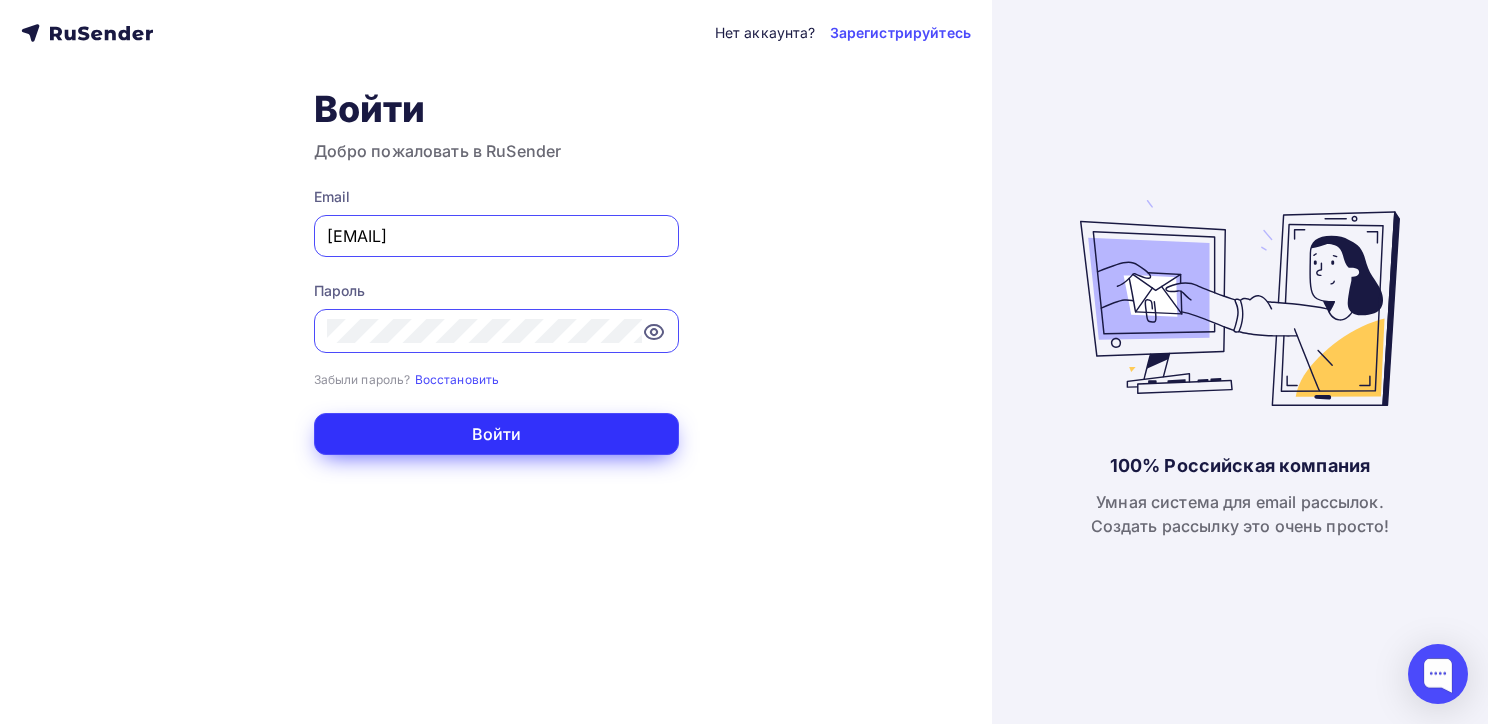 click on "Войти" at bounding box center (496, 434) 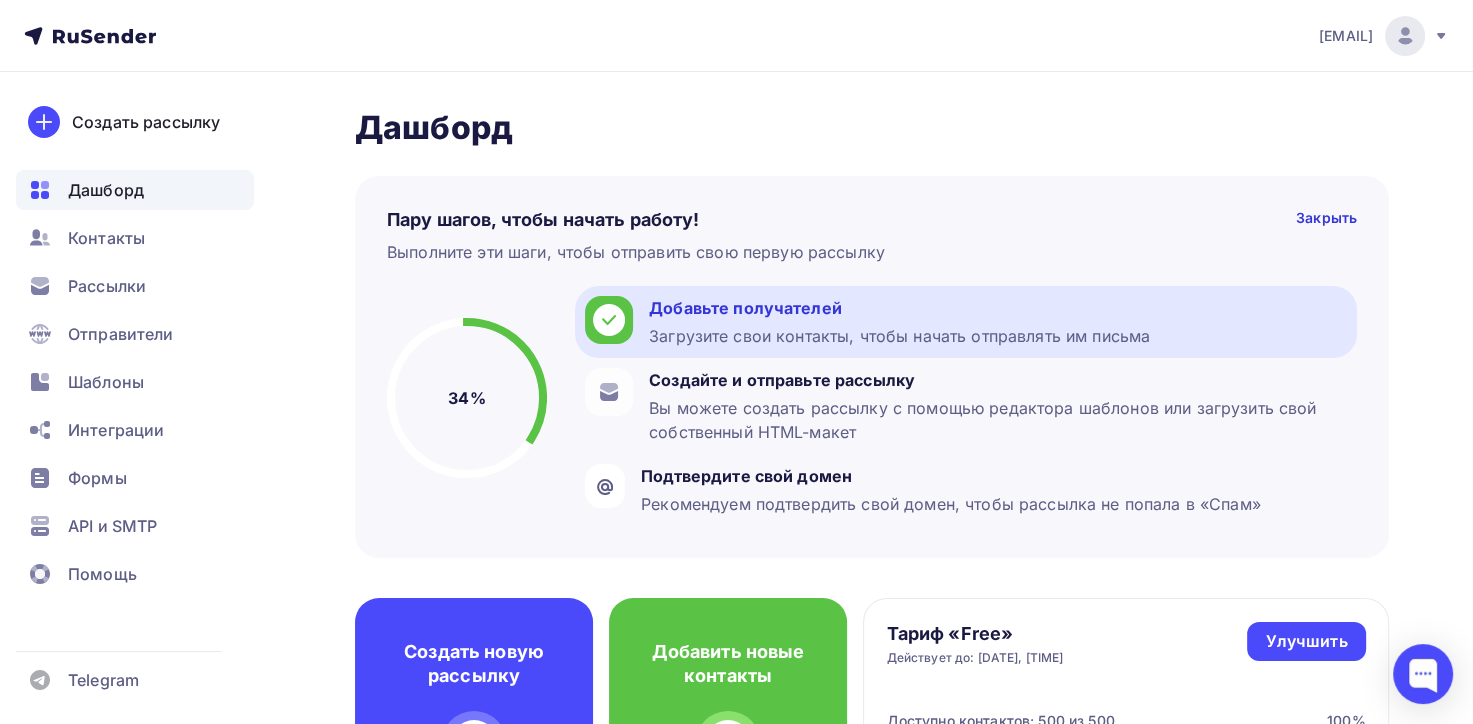 click on "Добавьте получателей" at bounding box center [899, 308] 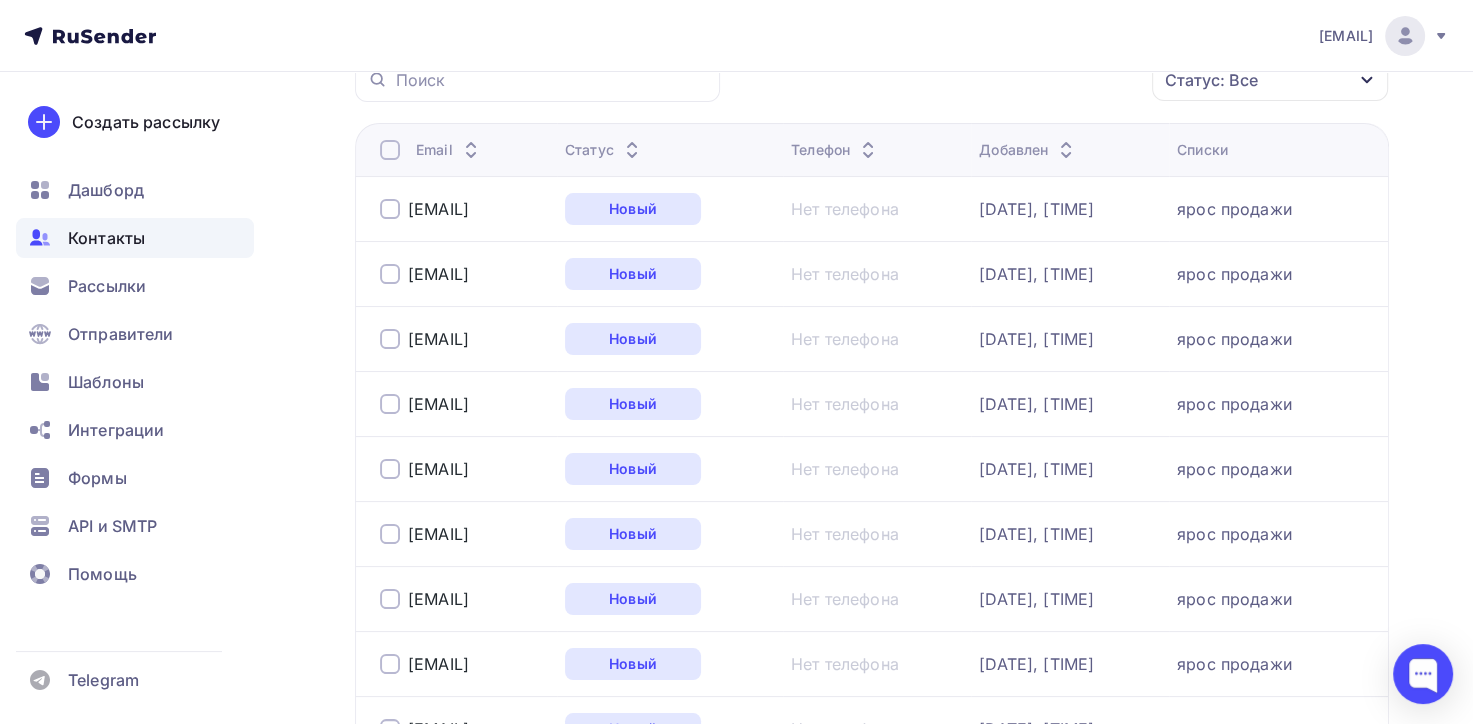 scroll, scrollTop: 0, scrollLeft: 0, axis: both 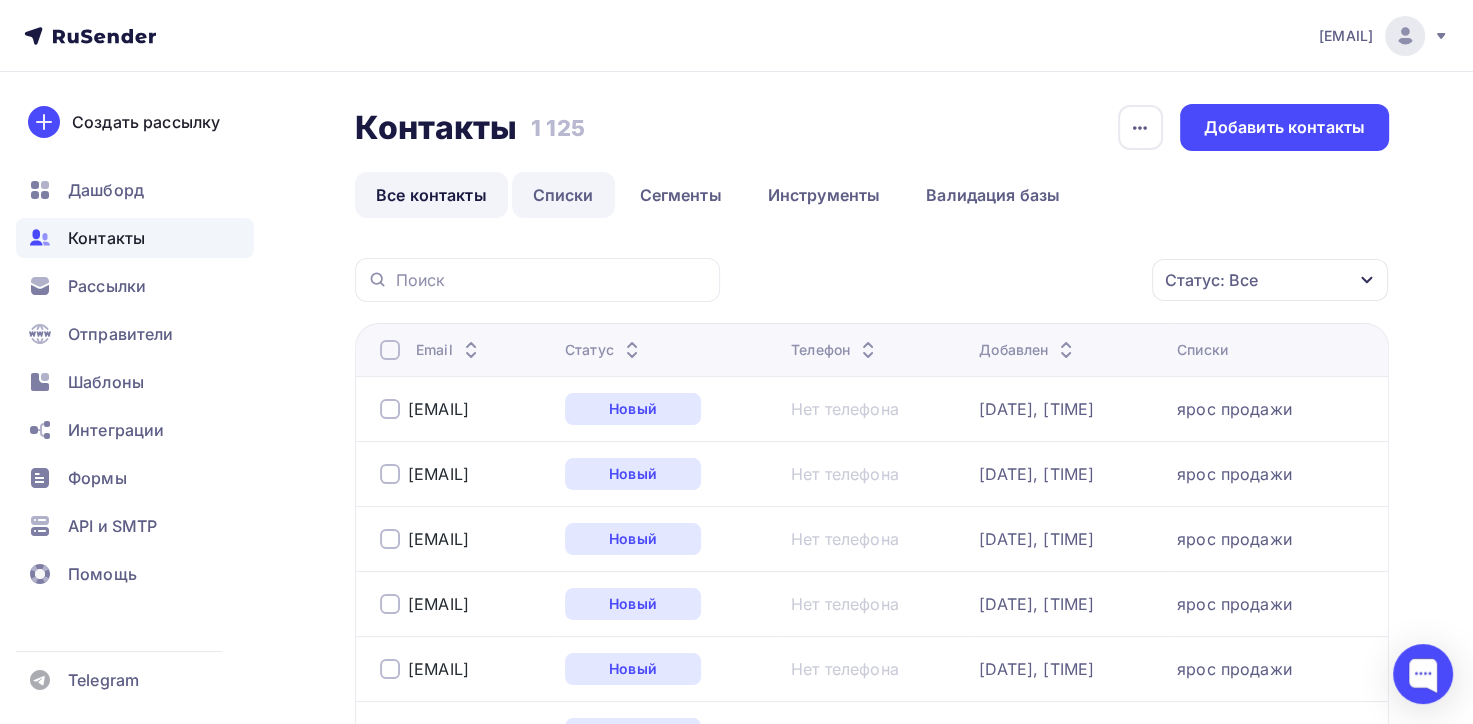 click on "Списки" at bounding box center (563, 195) 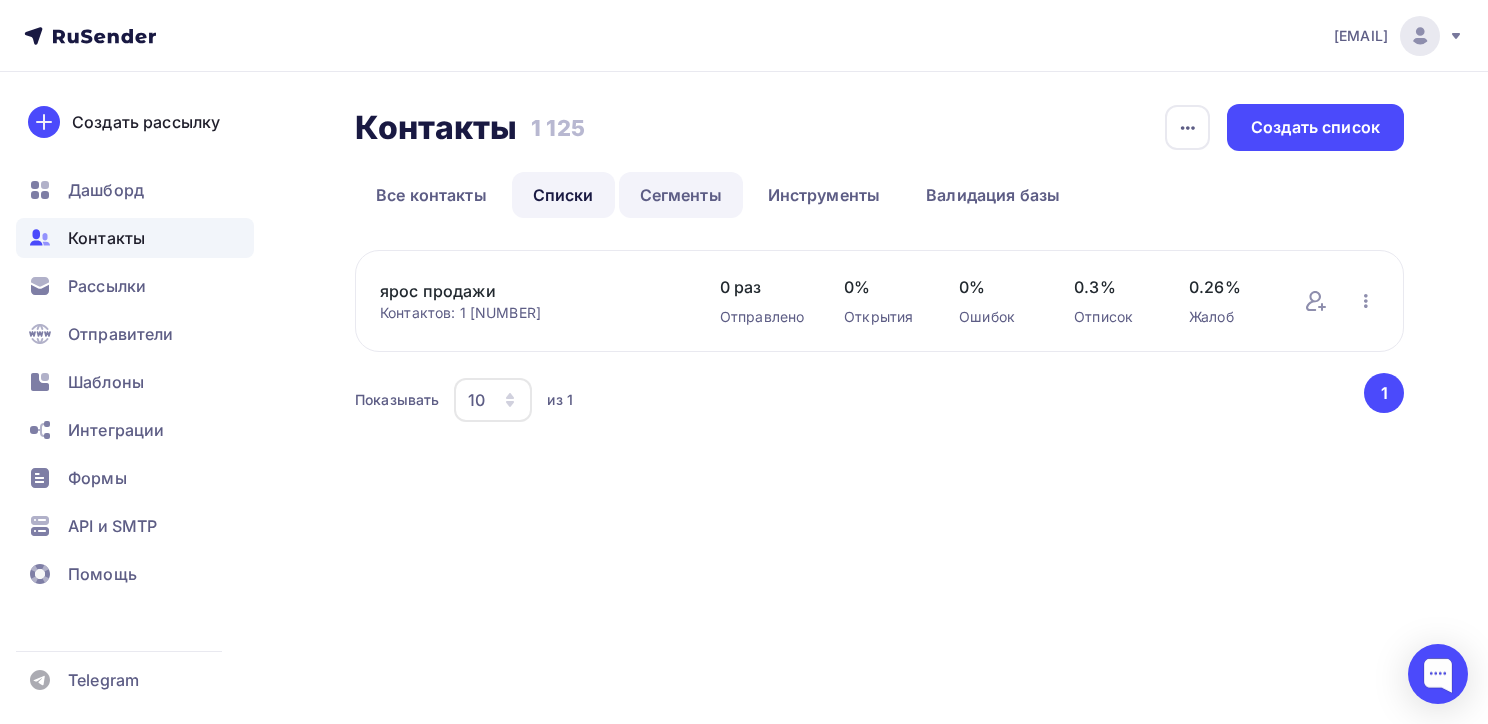 click on "Сегменты" at bounding box center (681, 195) 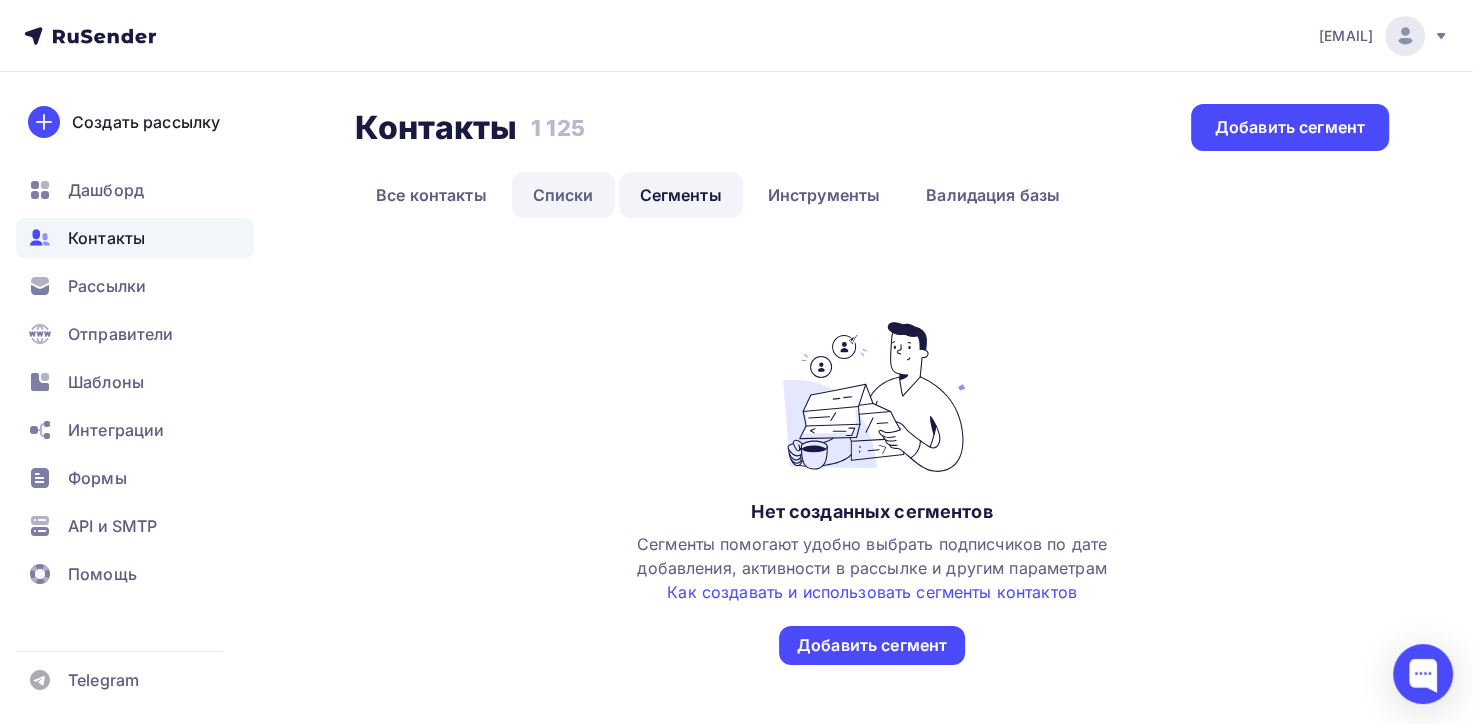 click on "Списки" at bounding box center (563, 195) 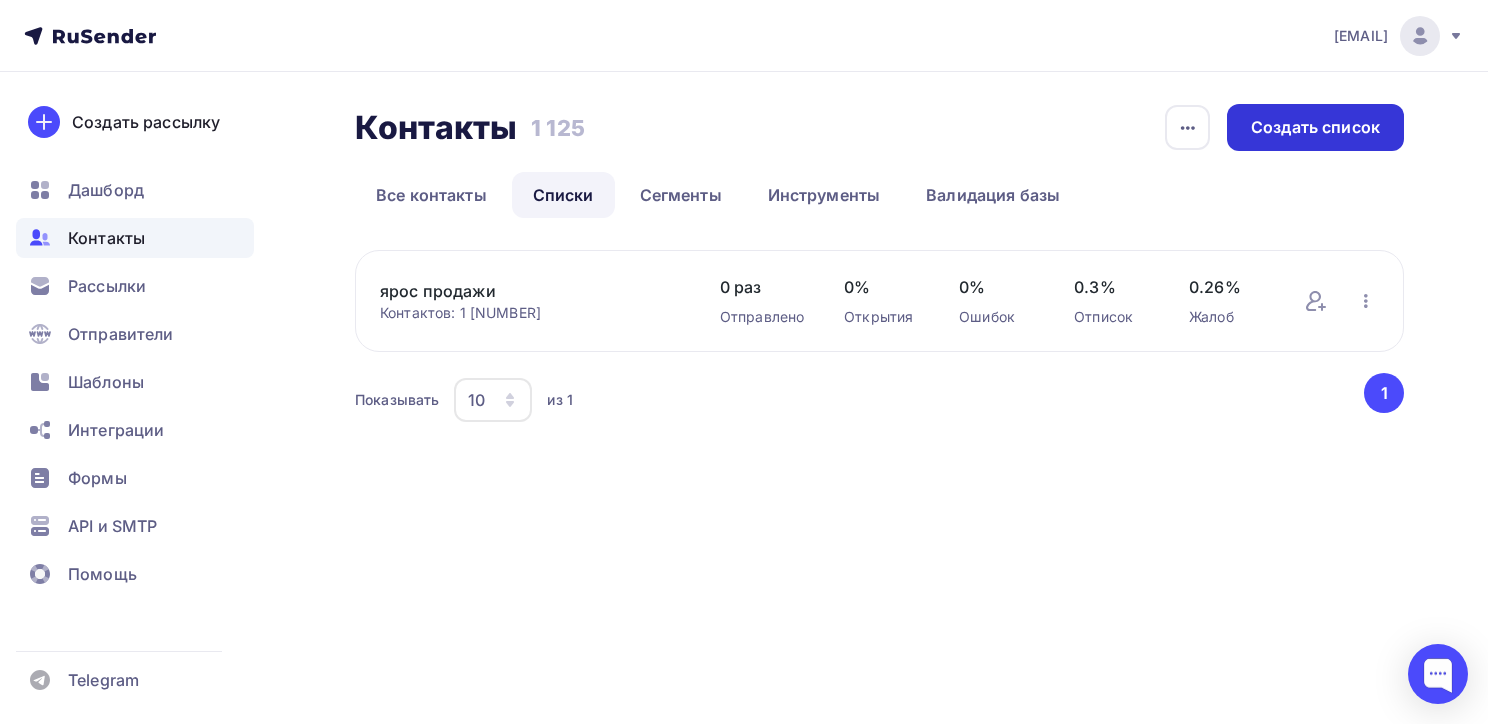 click on "Создать список" at bounding box center [1315, 127] 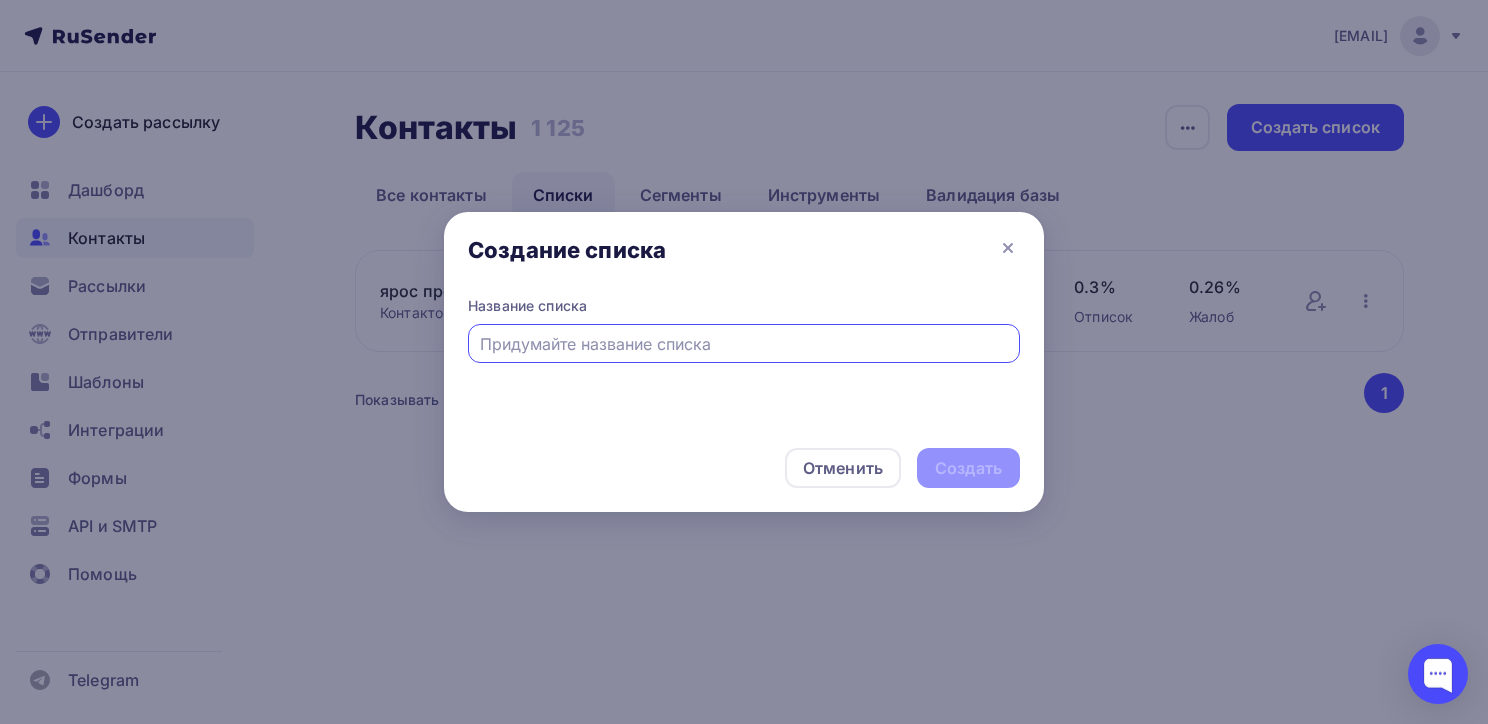 click at bounding box center [744, 344] 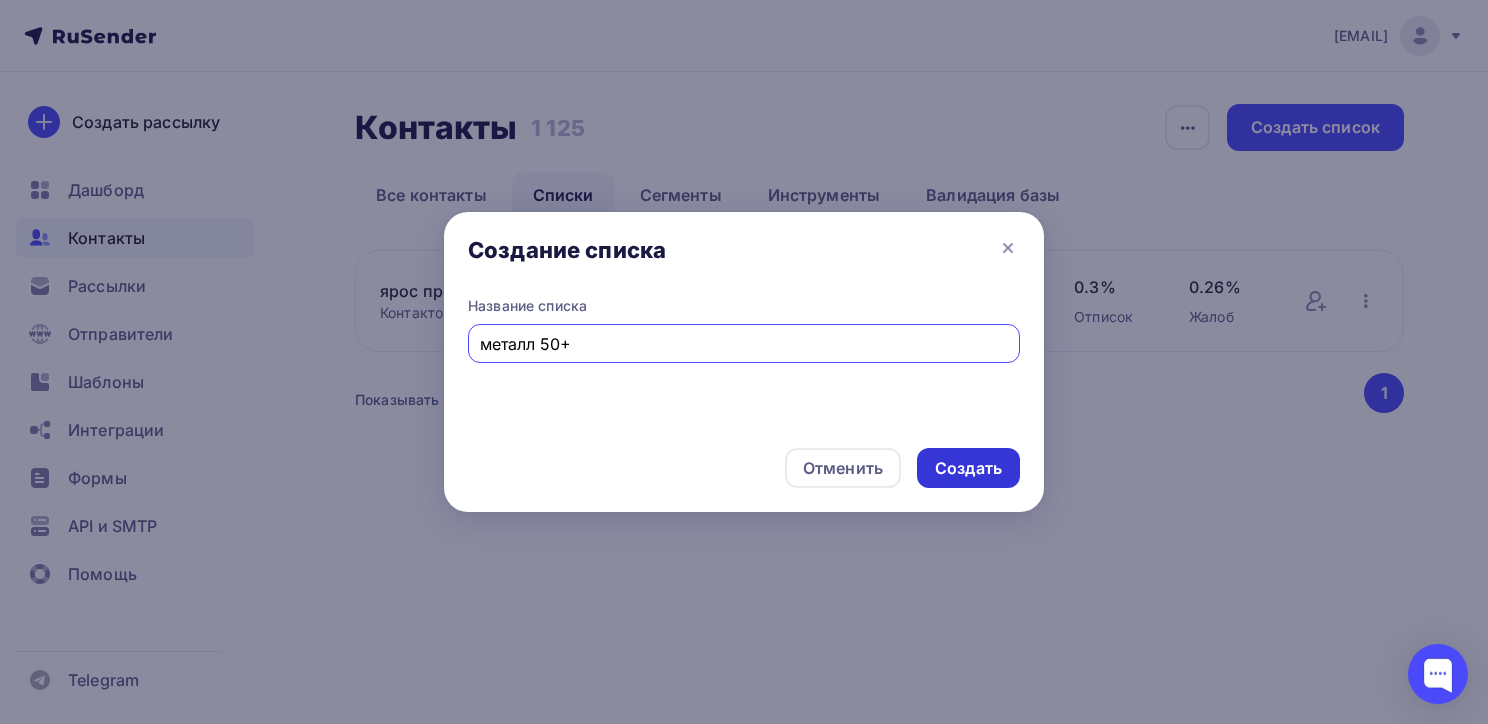 type on "металл 50+" 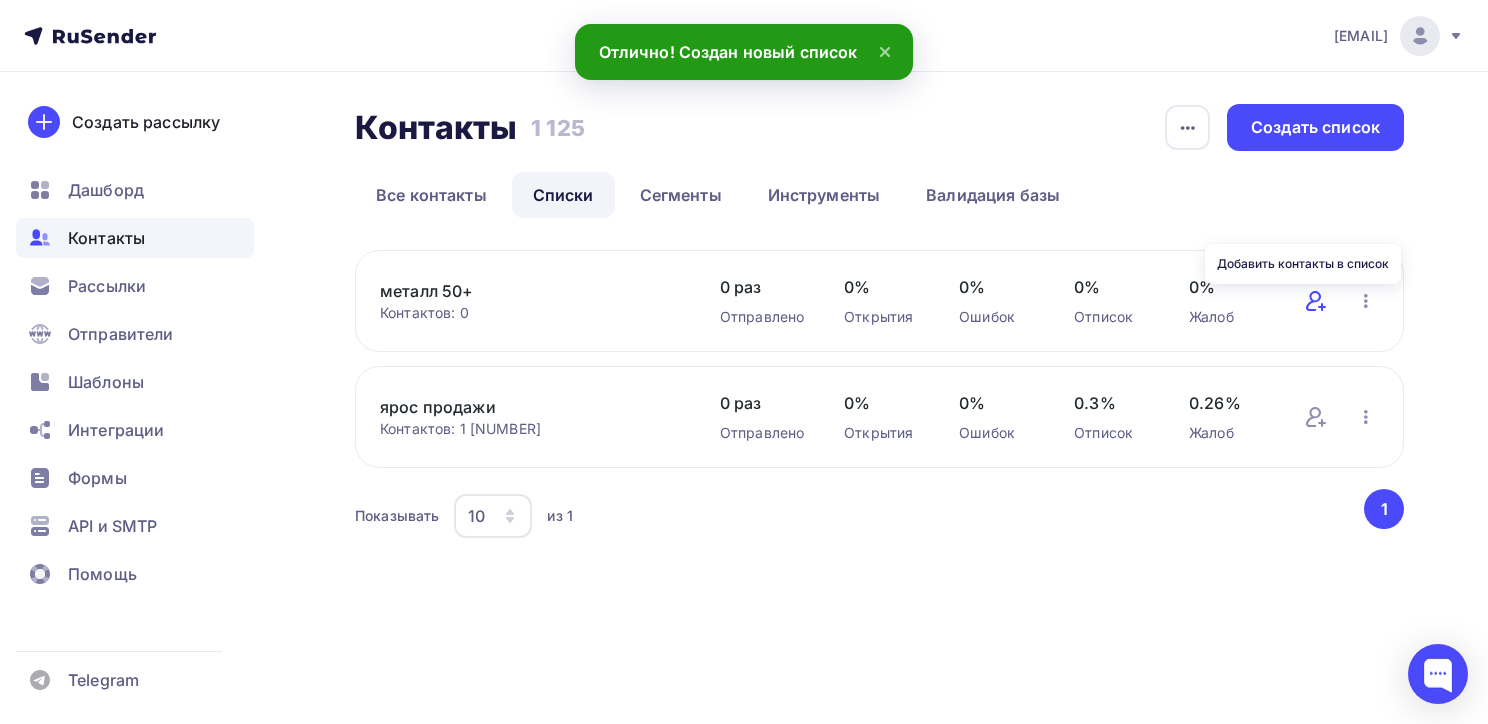 click 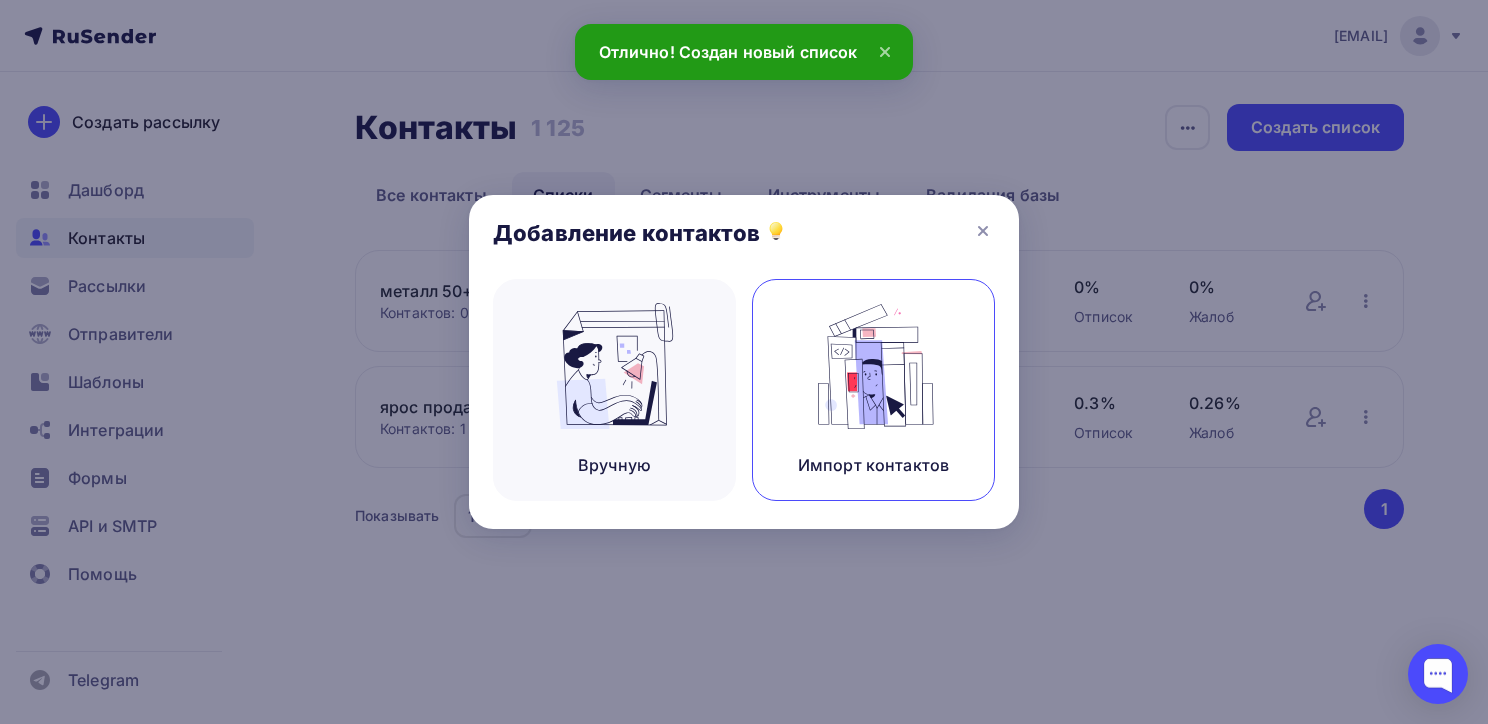 click at bounding box center [874, 366] 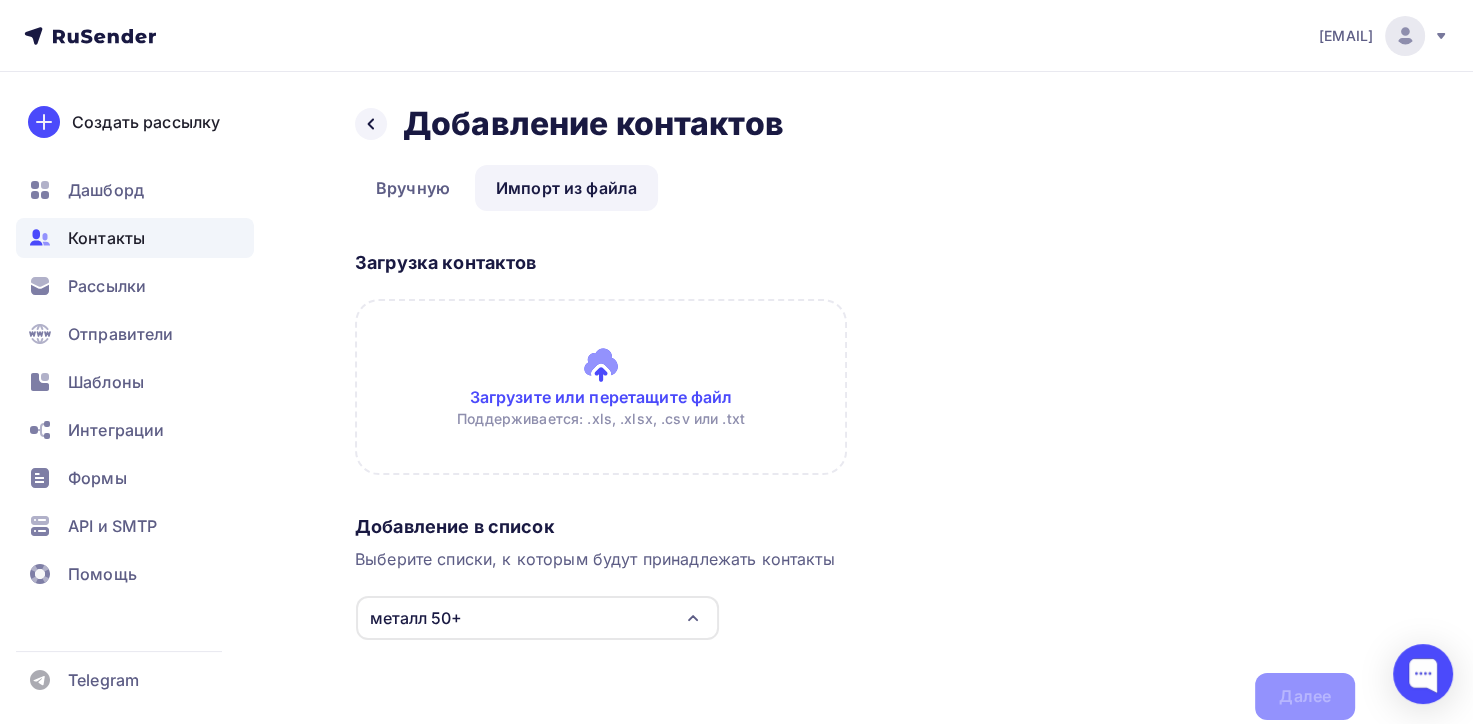 click at bounding box center [601, 387] 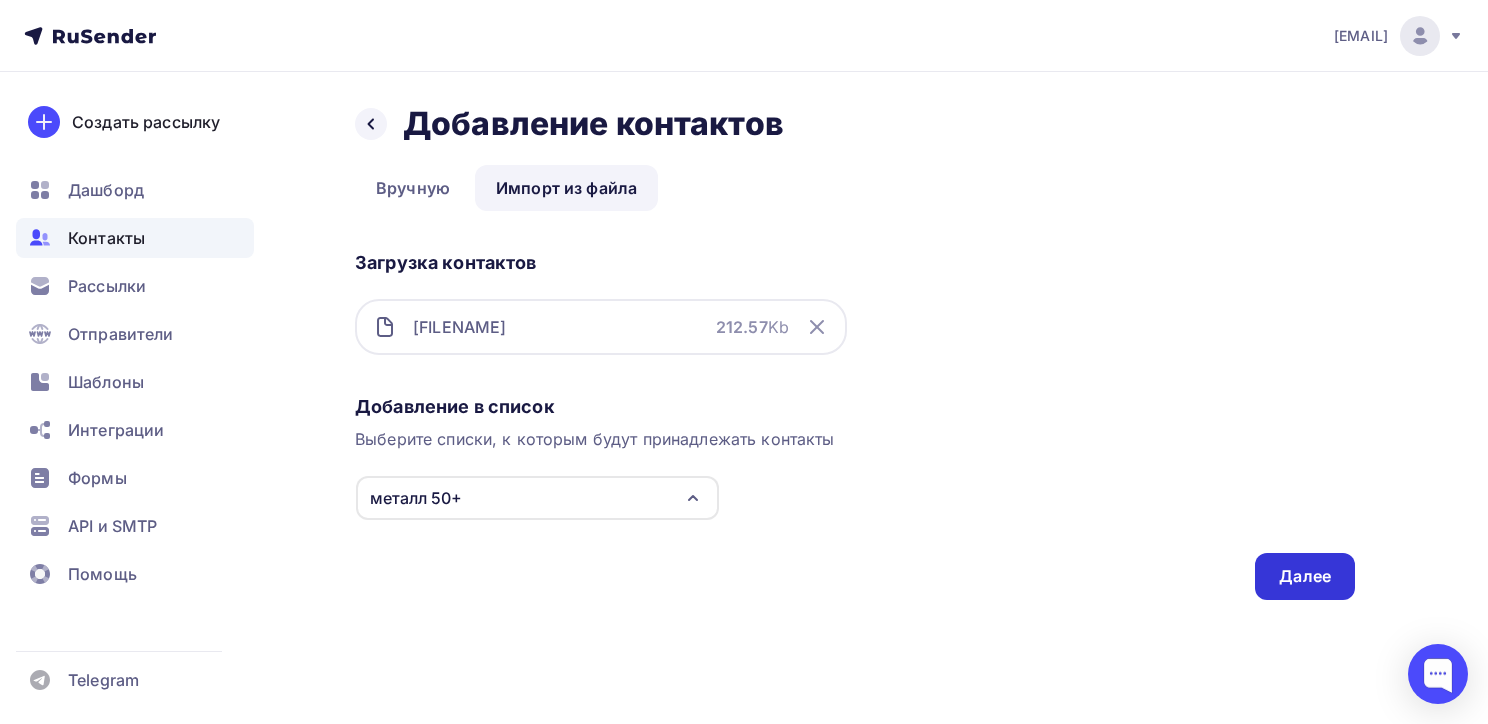 click on "Далее" at bounding box center (1305, 576) 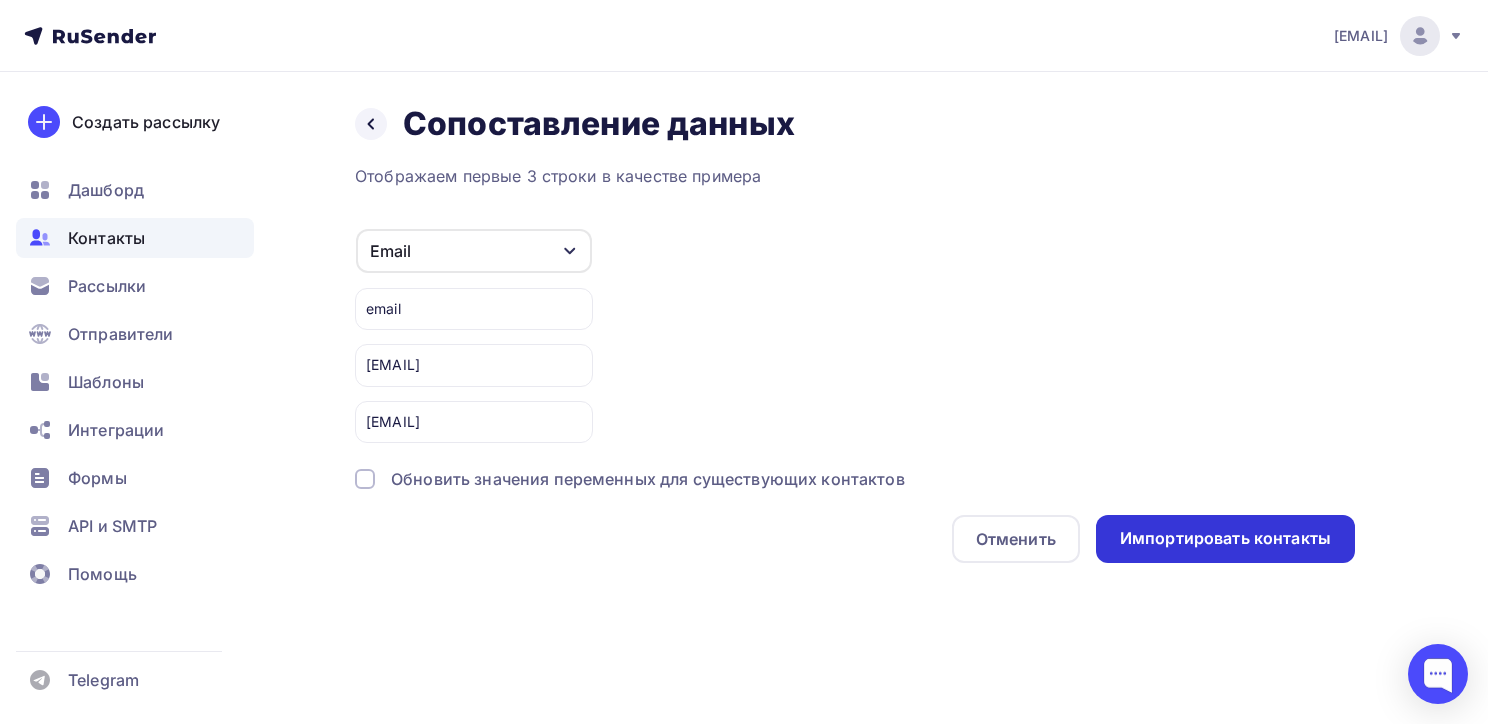 click on "Импортировать контакты" at bounding box center (1225, 538) 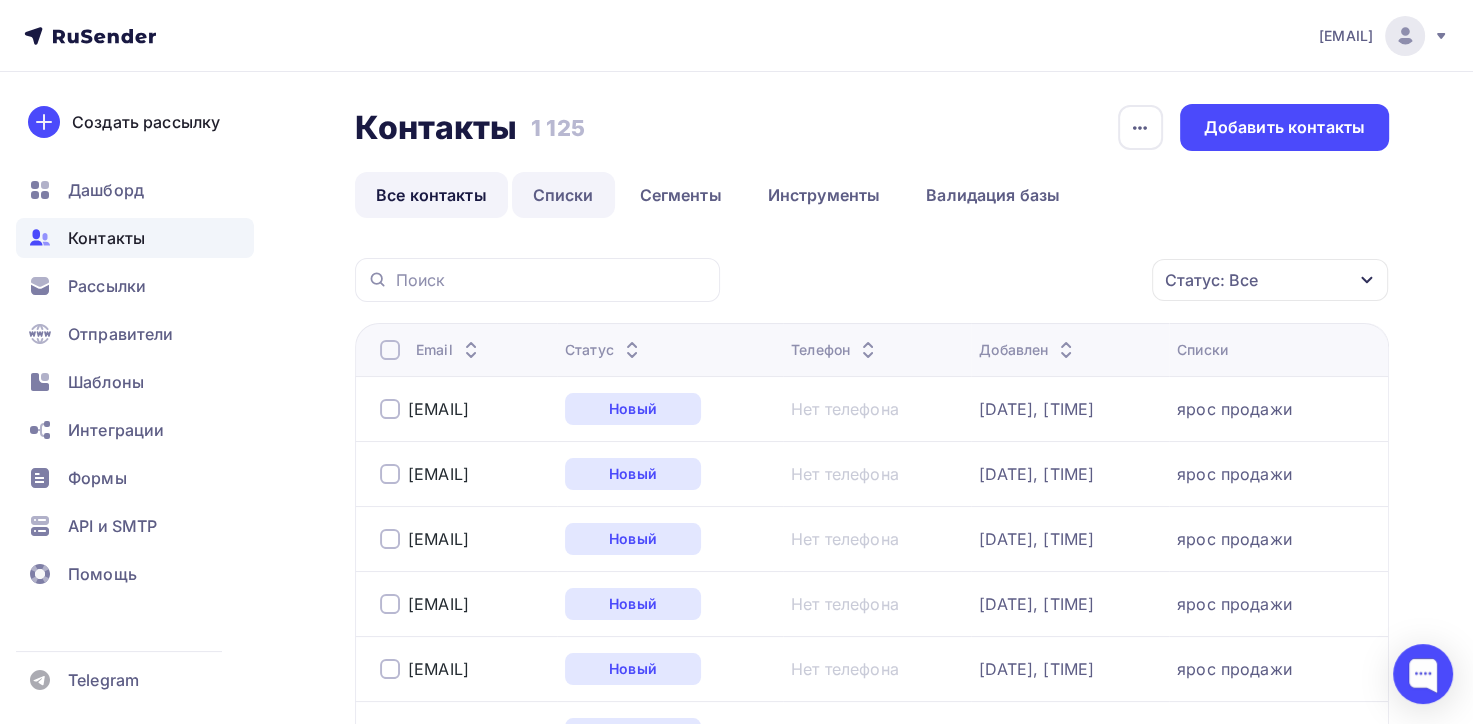 click on "Списки" at bounding box center (563, 195) 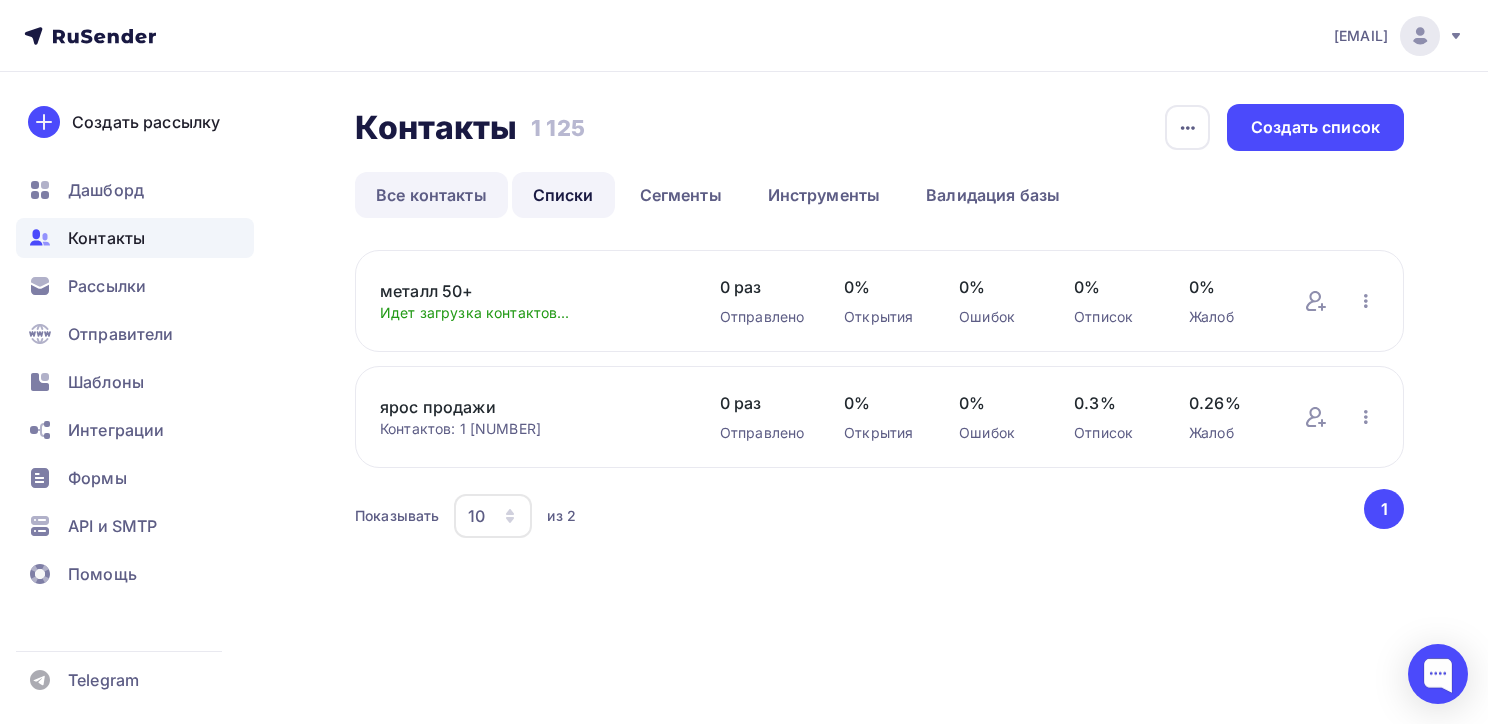 click on "Все контакты" at bounding box center [431, 195] 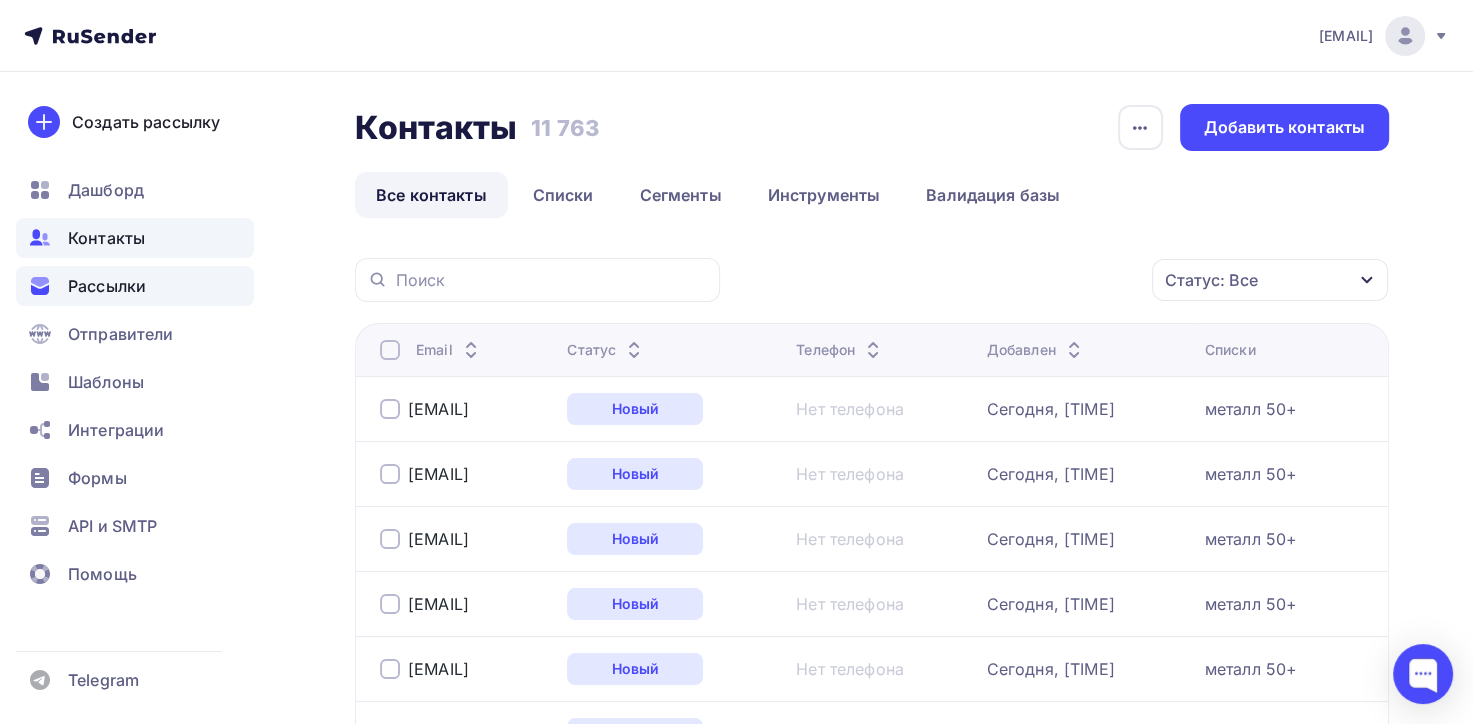 click on "Рассылки" at bounding box center [107, 286] 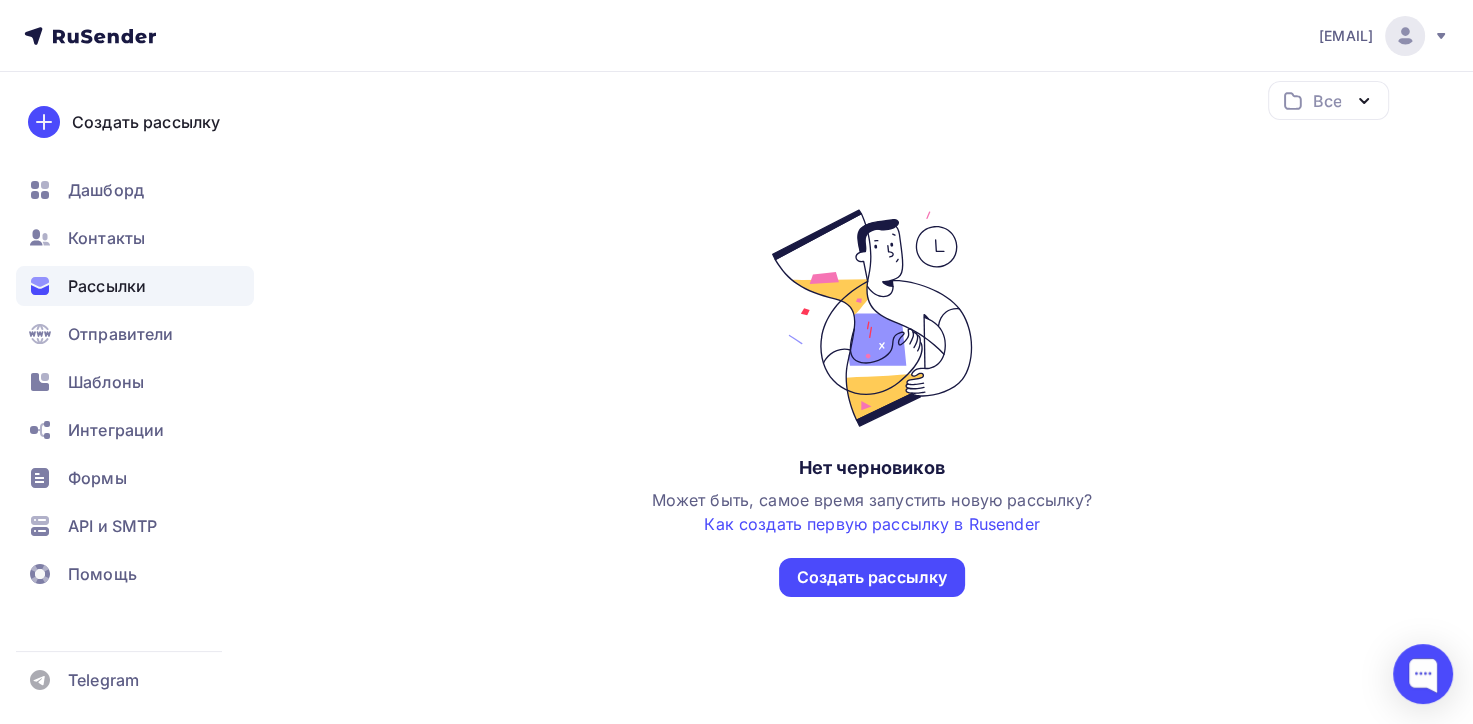 scroll, scrollTop: 173, scrollLeft: 0, axis: vertical 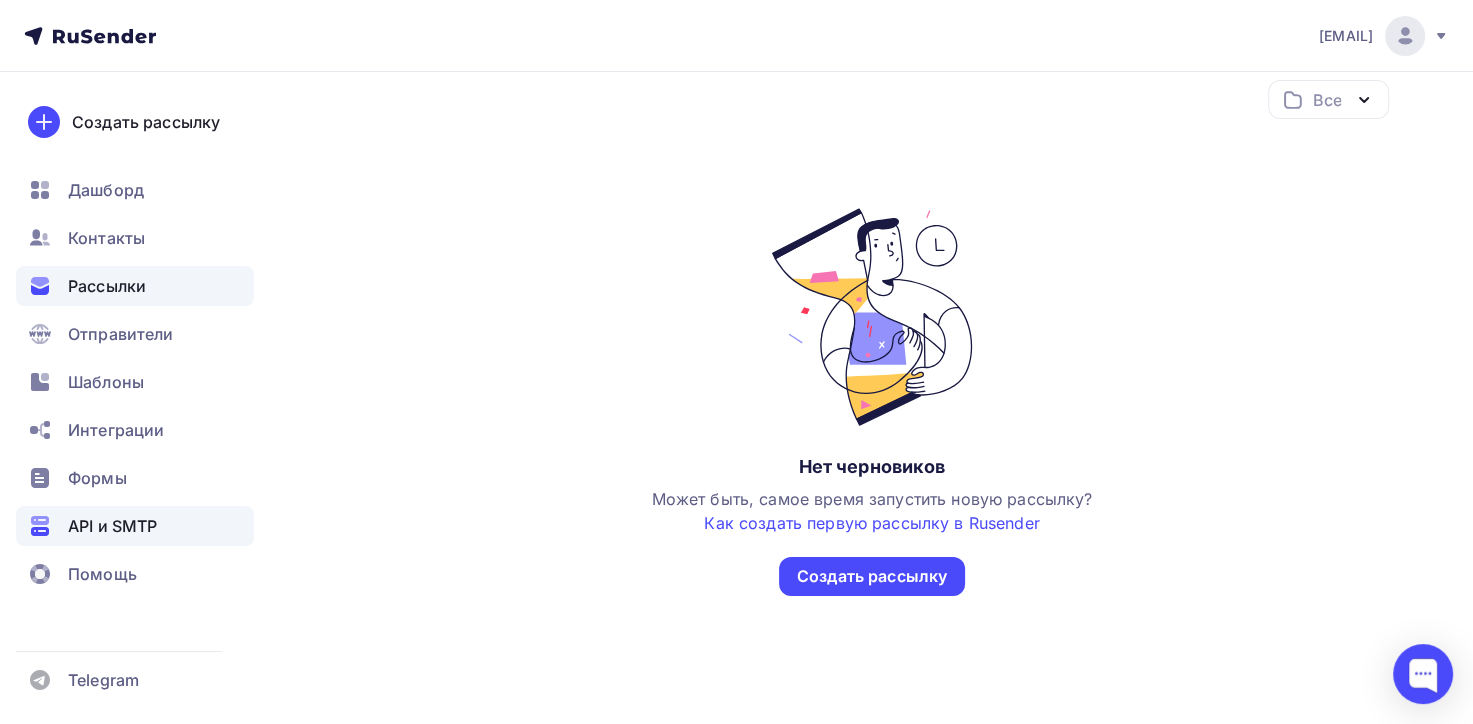 click on "API и SMTP" at bounding box center (112, 526) 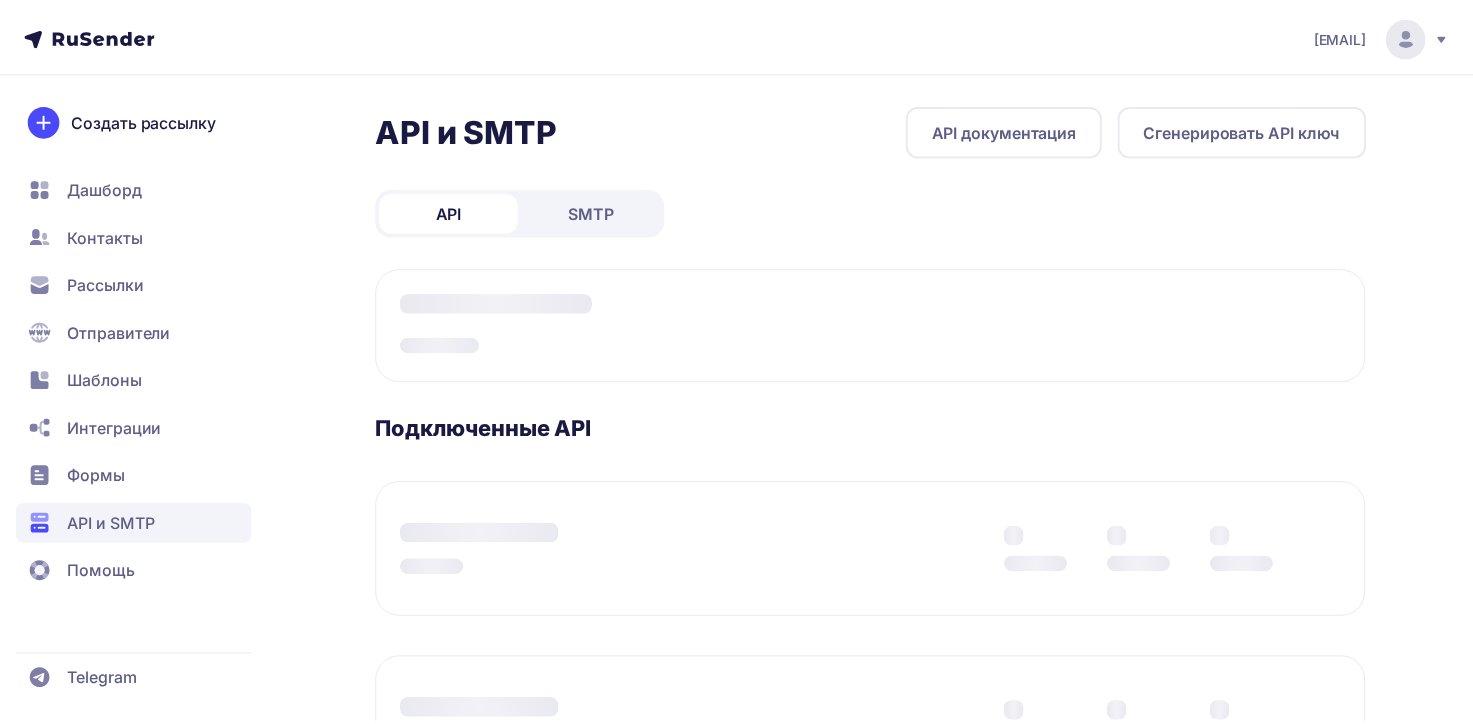 scroll, scrollTop: 0, scrollLeft: 0, axis: both 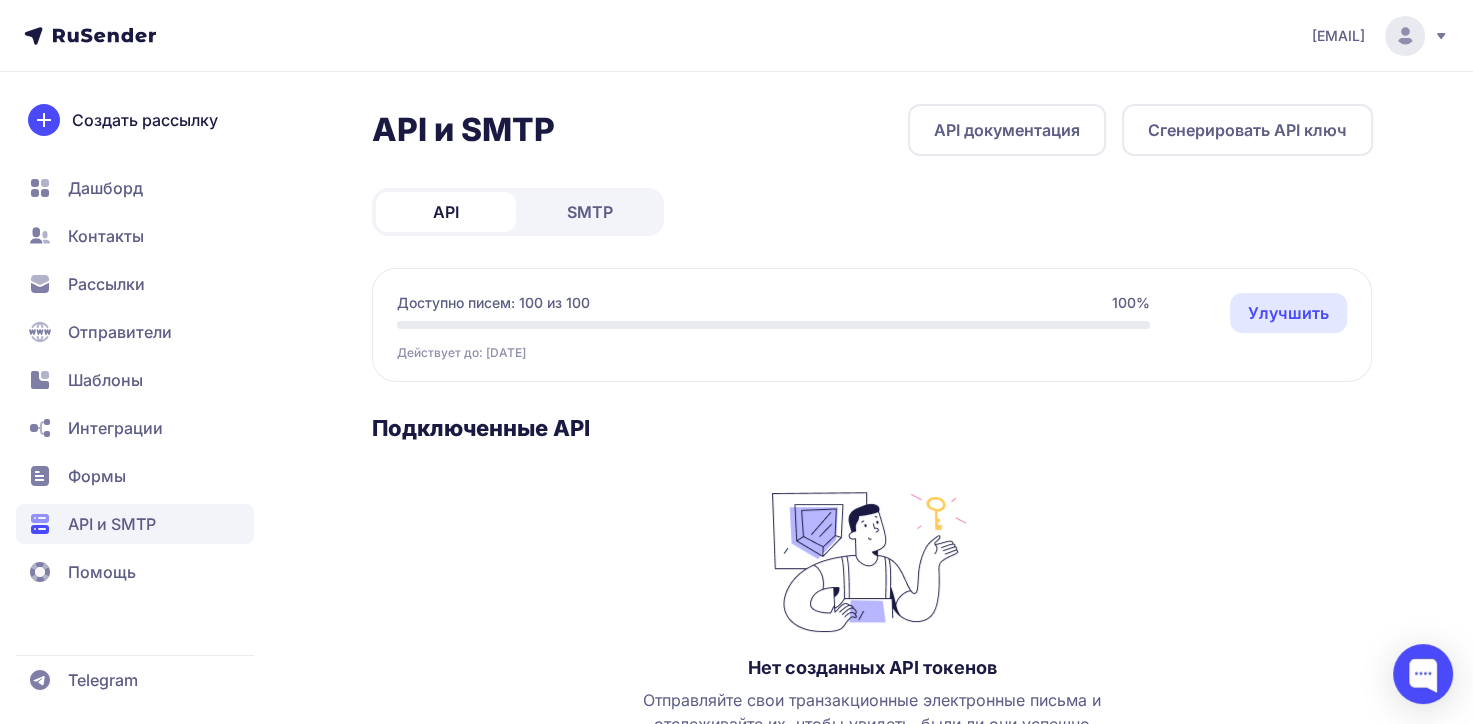 click 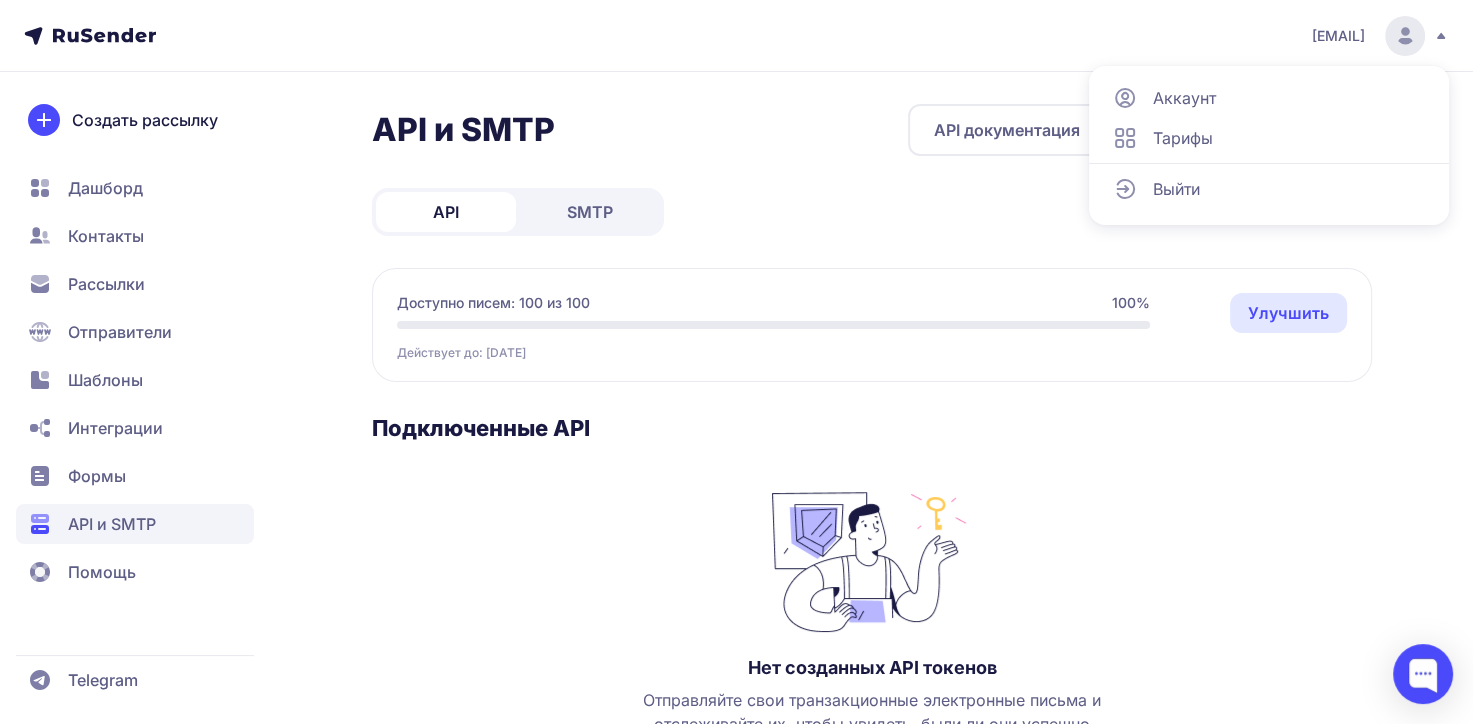 click on "Аккаунт" 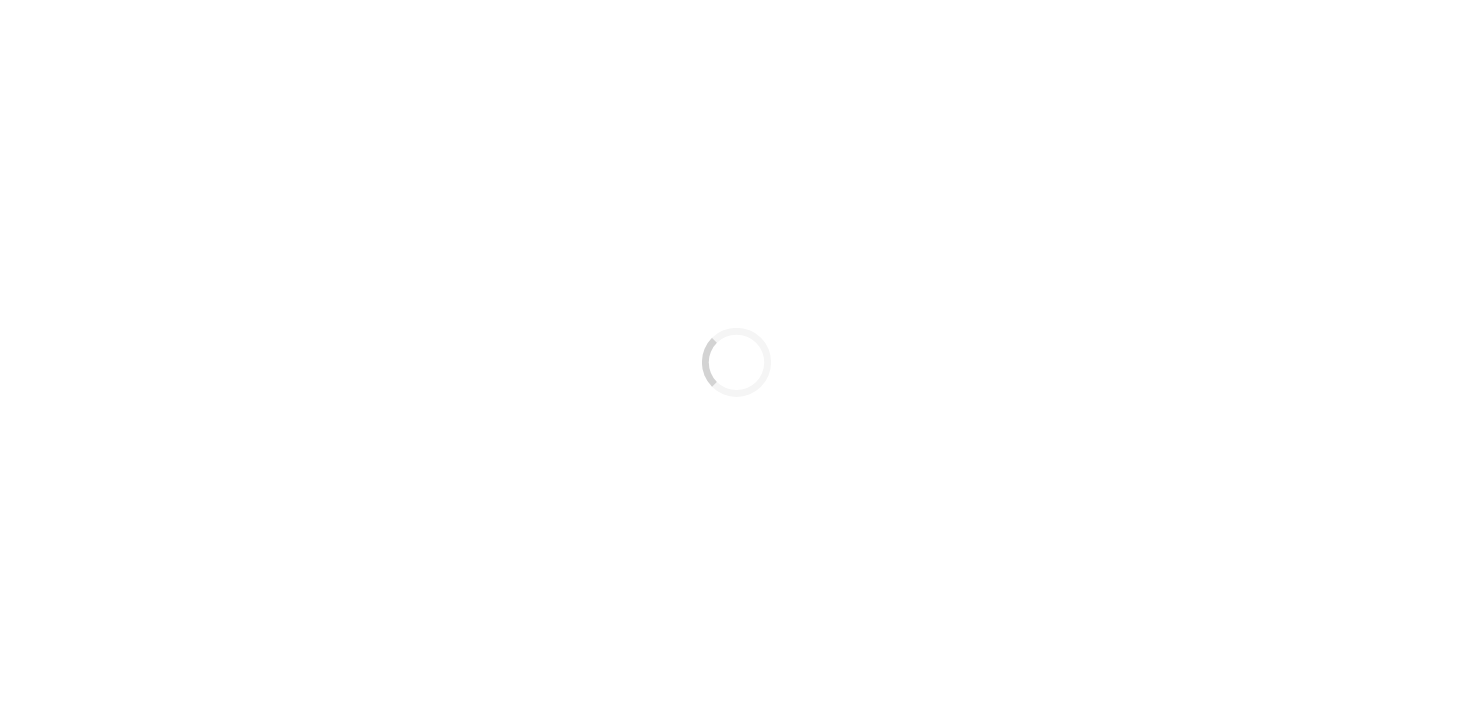 scroll, scrollTop: 0, scrollLeft: 0, axis: both 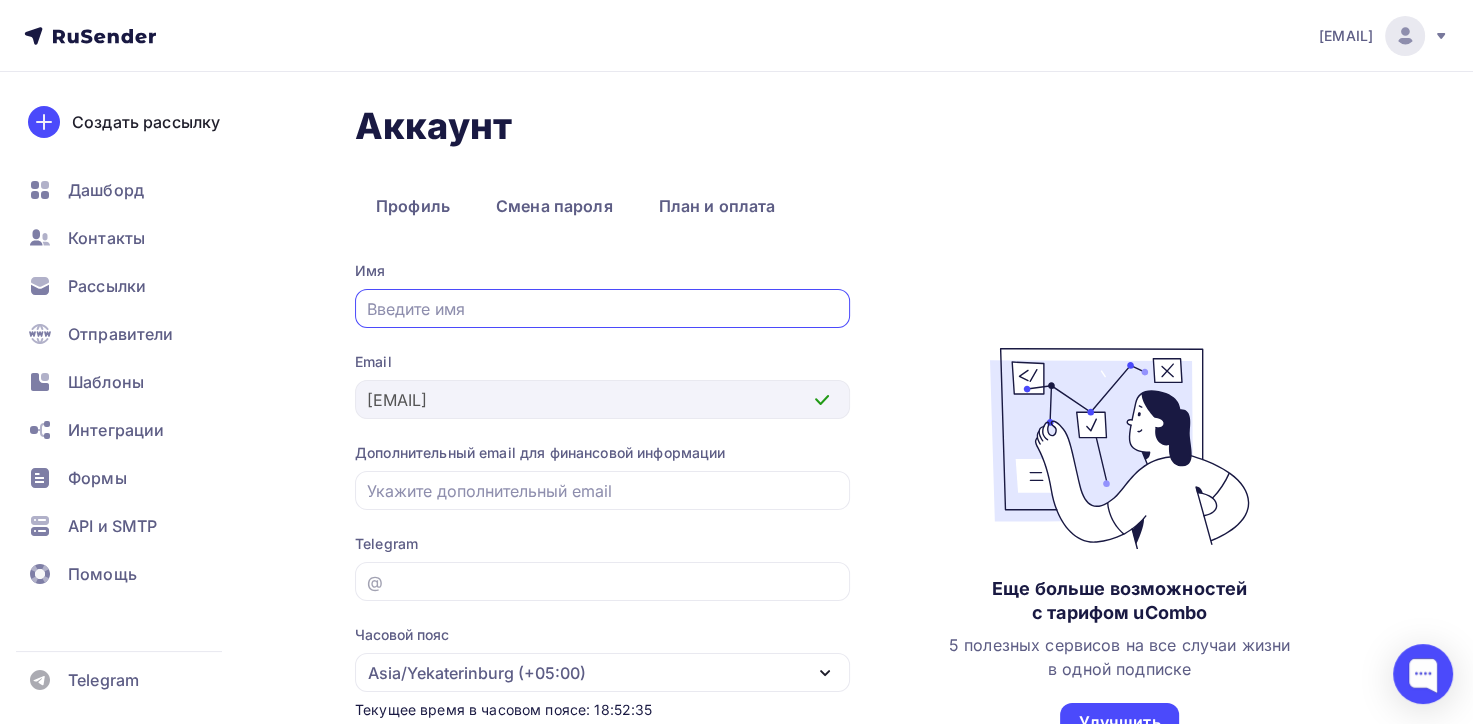 click at bounding box center [603, 309] 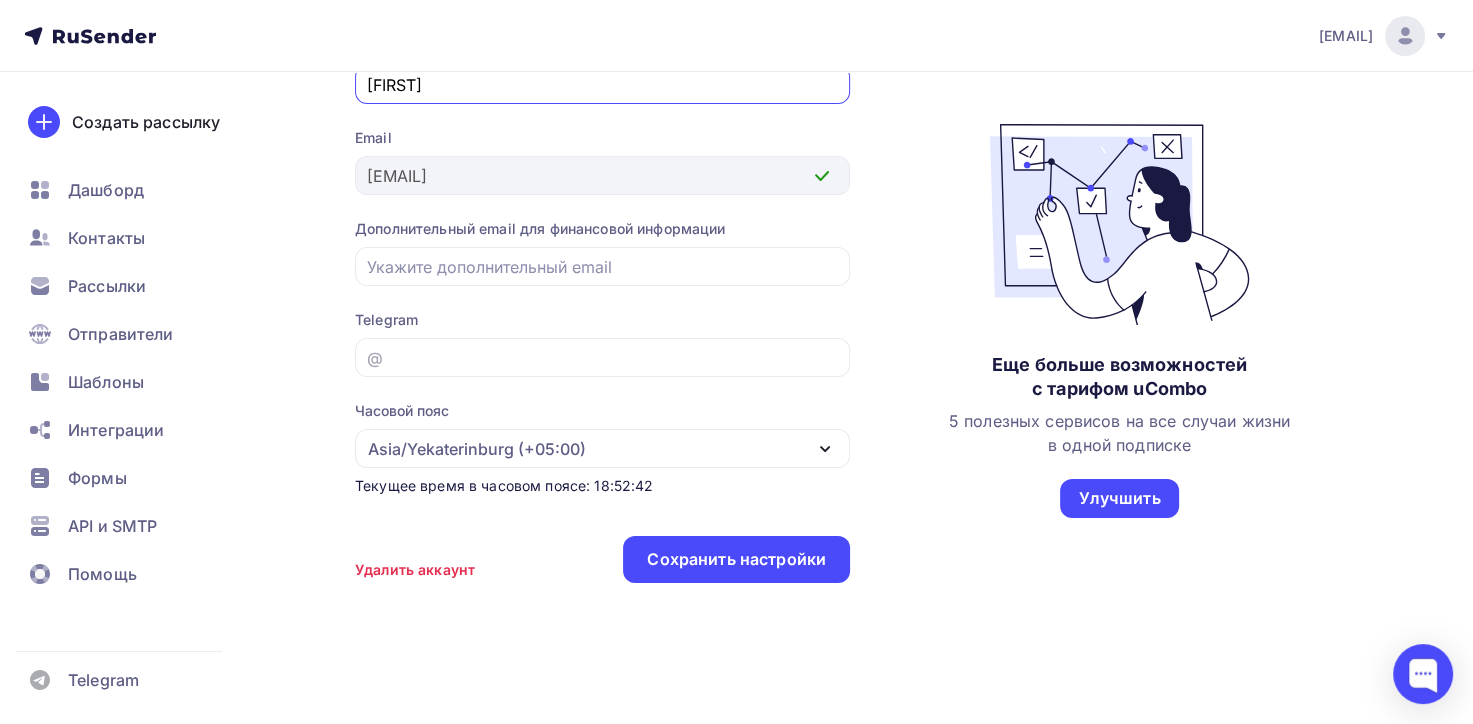 scroll, scrollTop: 238, scrollLeft: 0, axis: vertical 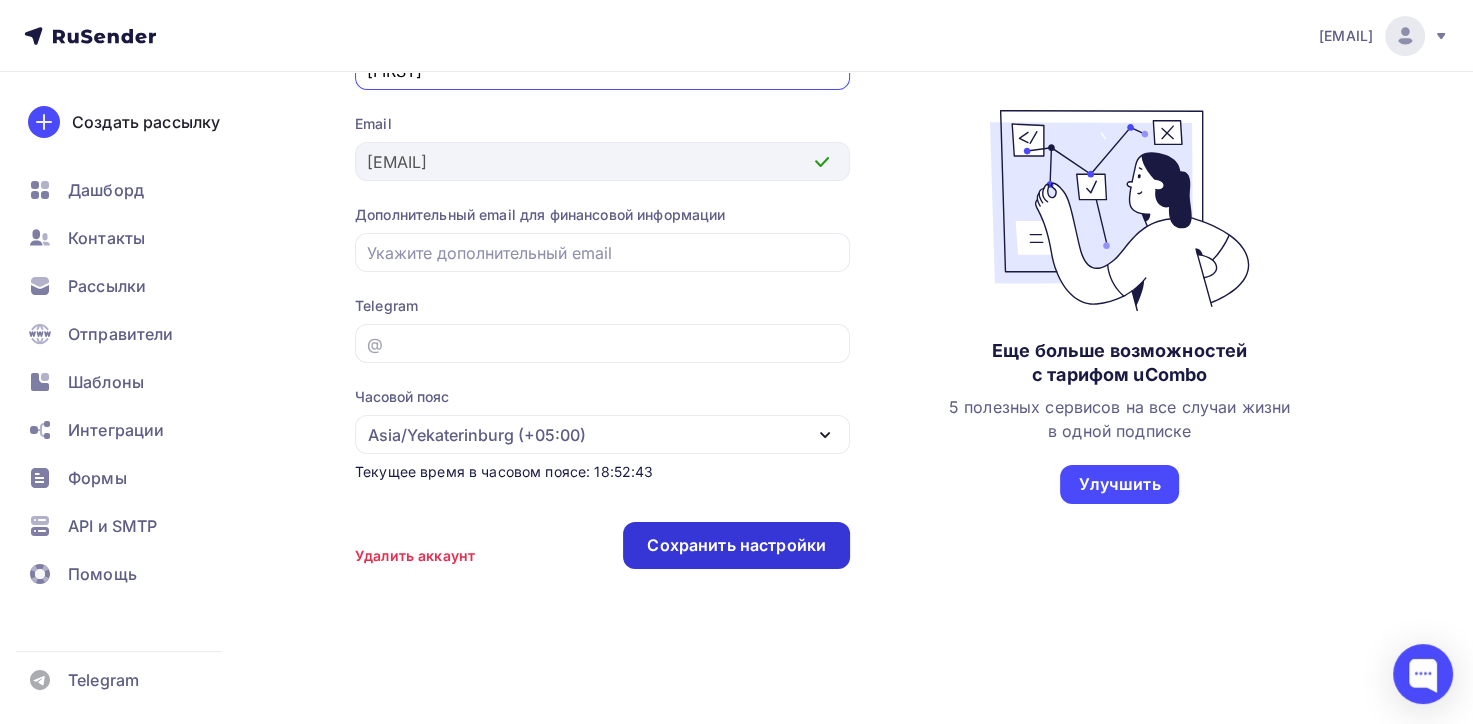 type on "[FIRST]" 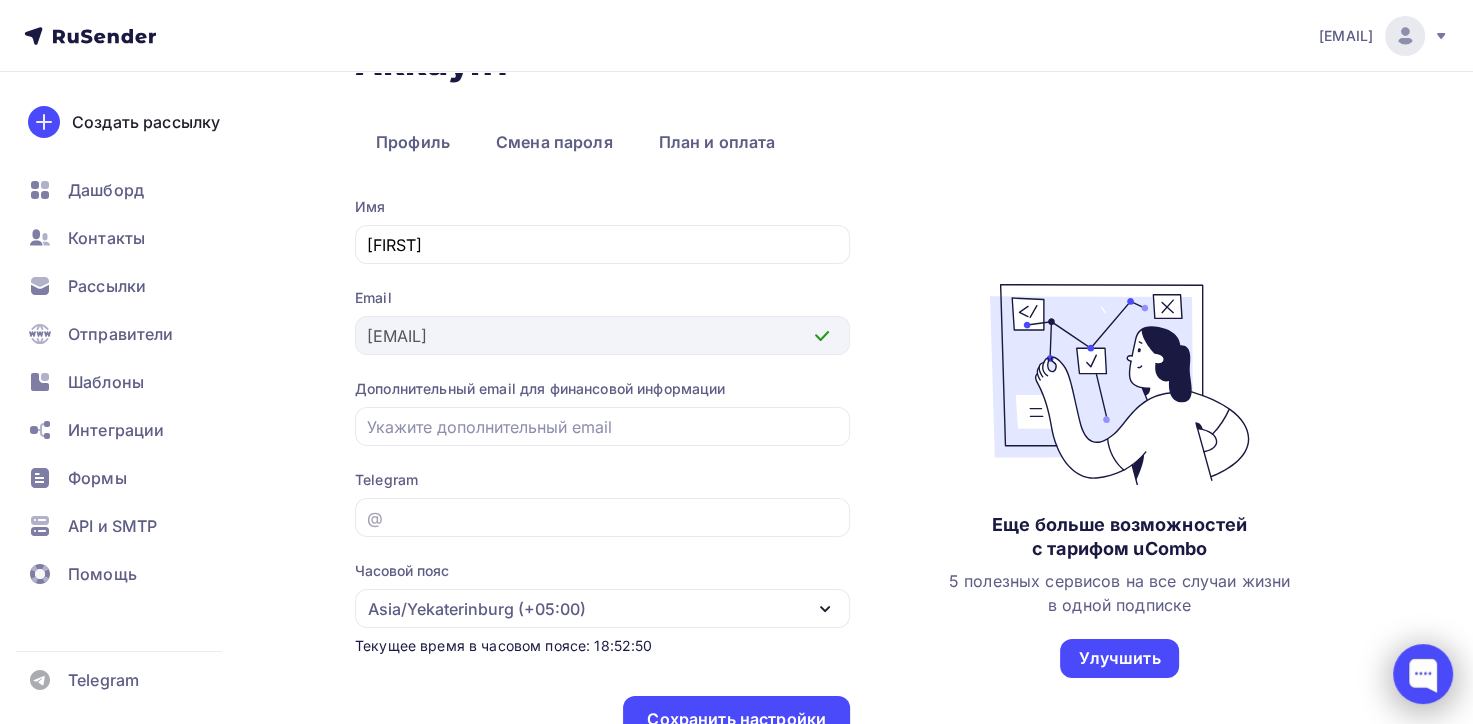 scroll, scrollTop: 100, scrollLeft: 0, axis: vertical 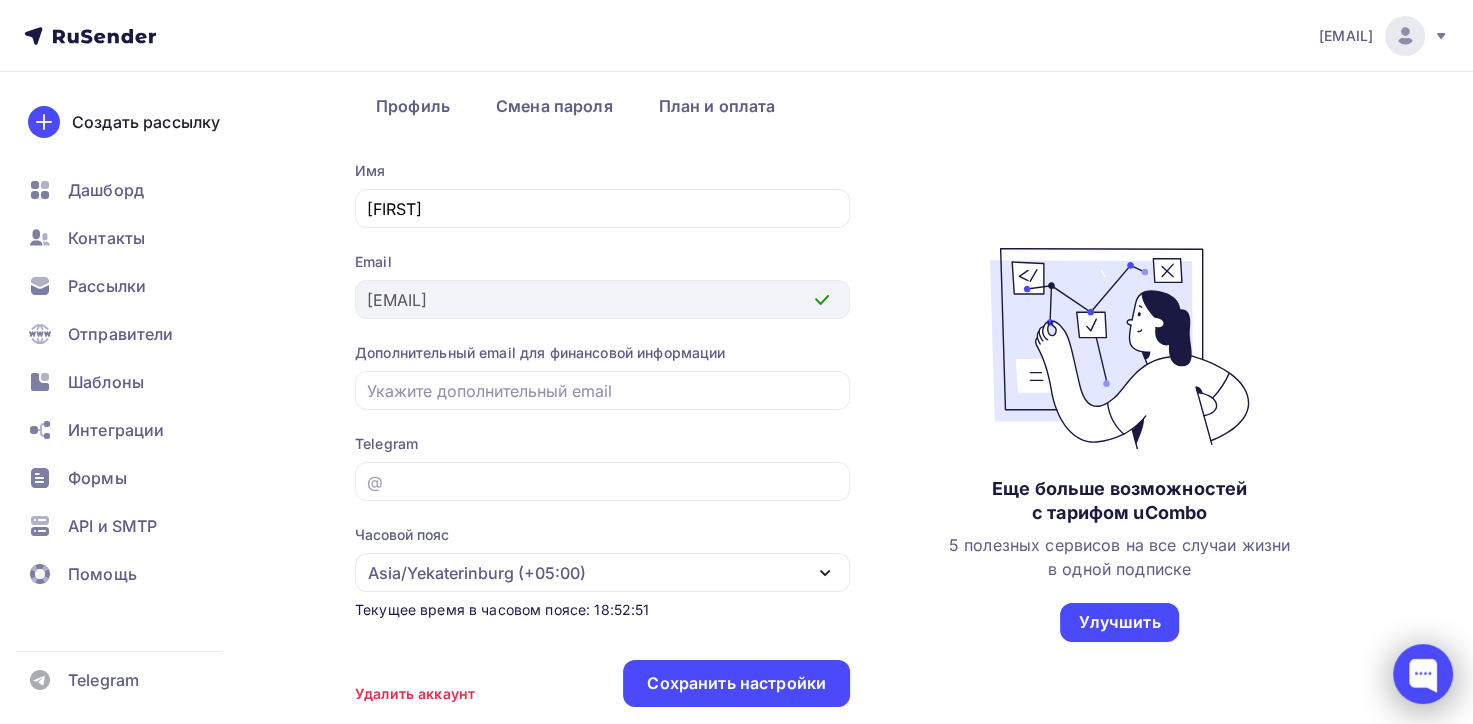 click at bounding box center [1423, 674] 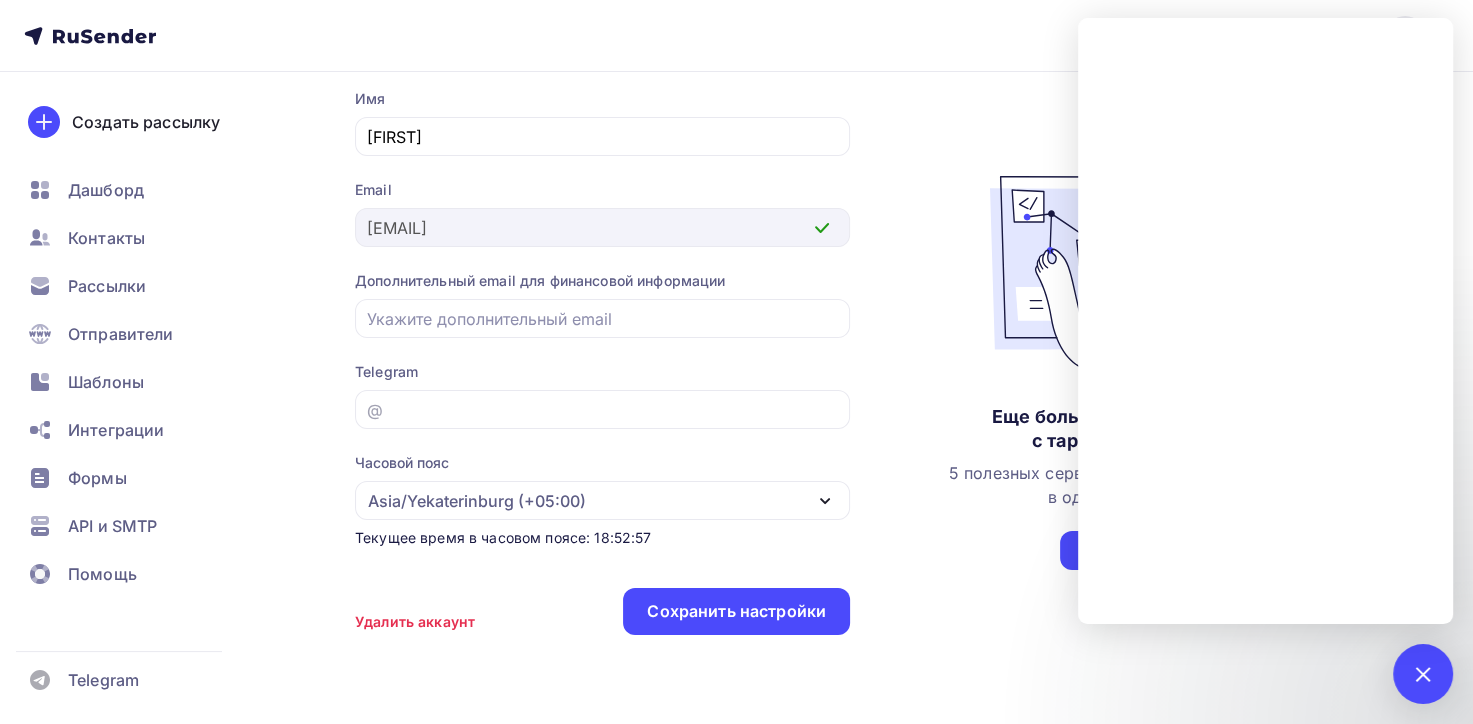 scroll, scrollTop: 238, scrollLeft: 0, axis: vertical 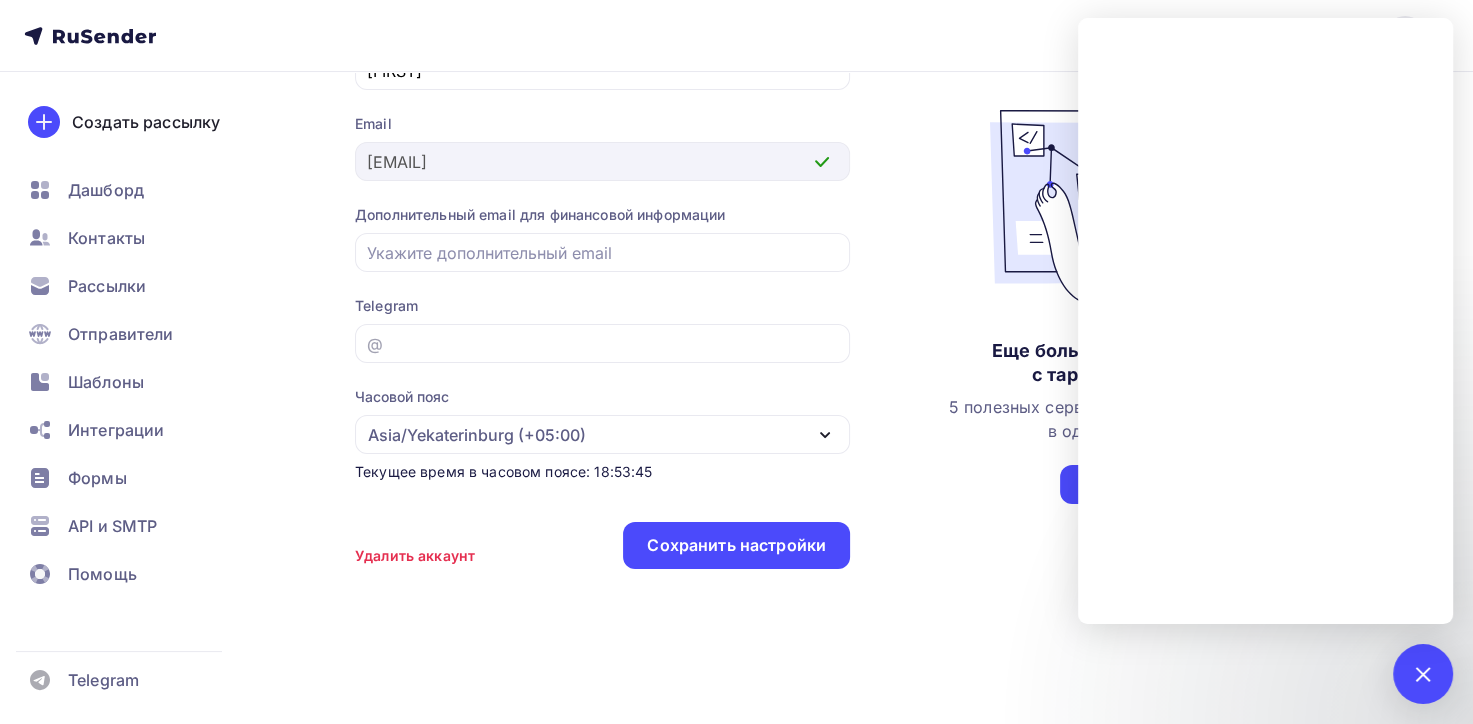 click on "Имя     Александр         Email     kyk85@mail.ru             Дополнительный email для финансовой информации               Telegram           @
Часовой пояс
Asia/Yekaterinburg (+05:00)
Africa/Abidjan (+00:00)           Africa/Accra (+00:00)           Africa/Addis_Ababa (+03:00)           Africa/Algiers (+01:00)           Africa/Asmara (+03:00)           Africa/Asmera (+03:00)           Africa/Bamako (+00:00)           Africa/Bangui (+01:00)           Africa/Banjul (+00:00)           Africa/Bissau (+00:00)           Africa/Blantyre (+02:00)           Africa/Brazzaville (+01:00)           Africa/Bujumbura (+02:00)           Africa/Cairo (+02:00)           Africa/Casablanca (+01:00)           Africa/Ceuta (+02:00)           Africa/Conakry (+00:00)           Africa/Dakar (+00:00)           Africa/Dar_es_Salaam (+03:00)           Africa/Djibouti (+03:00)           Africa/Douala (+01:00)" at bounding box center (872, 306) 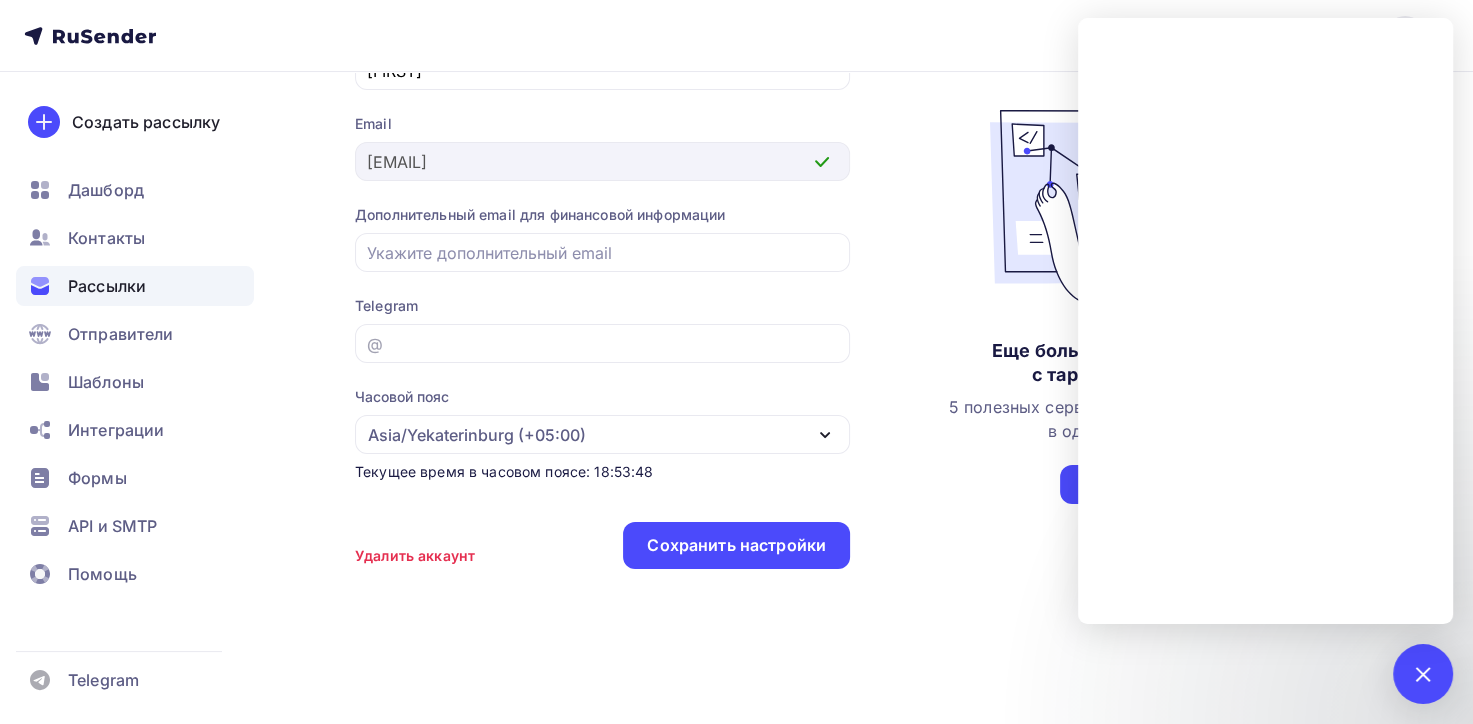 click on "Рассылки" at bounding box center [107, 286] 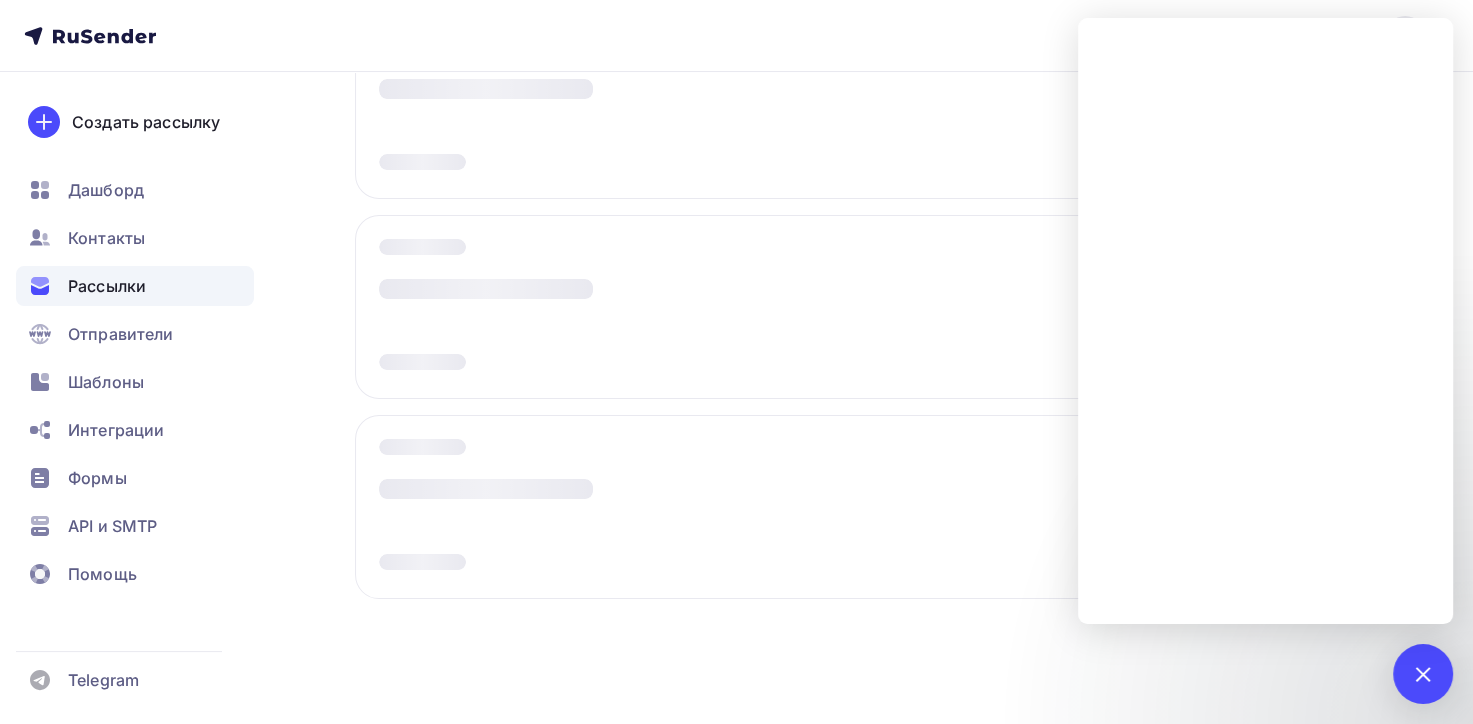 scroll, scrollTop: 0, scrollLeft: 0, axis: both 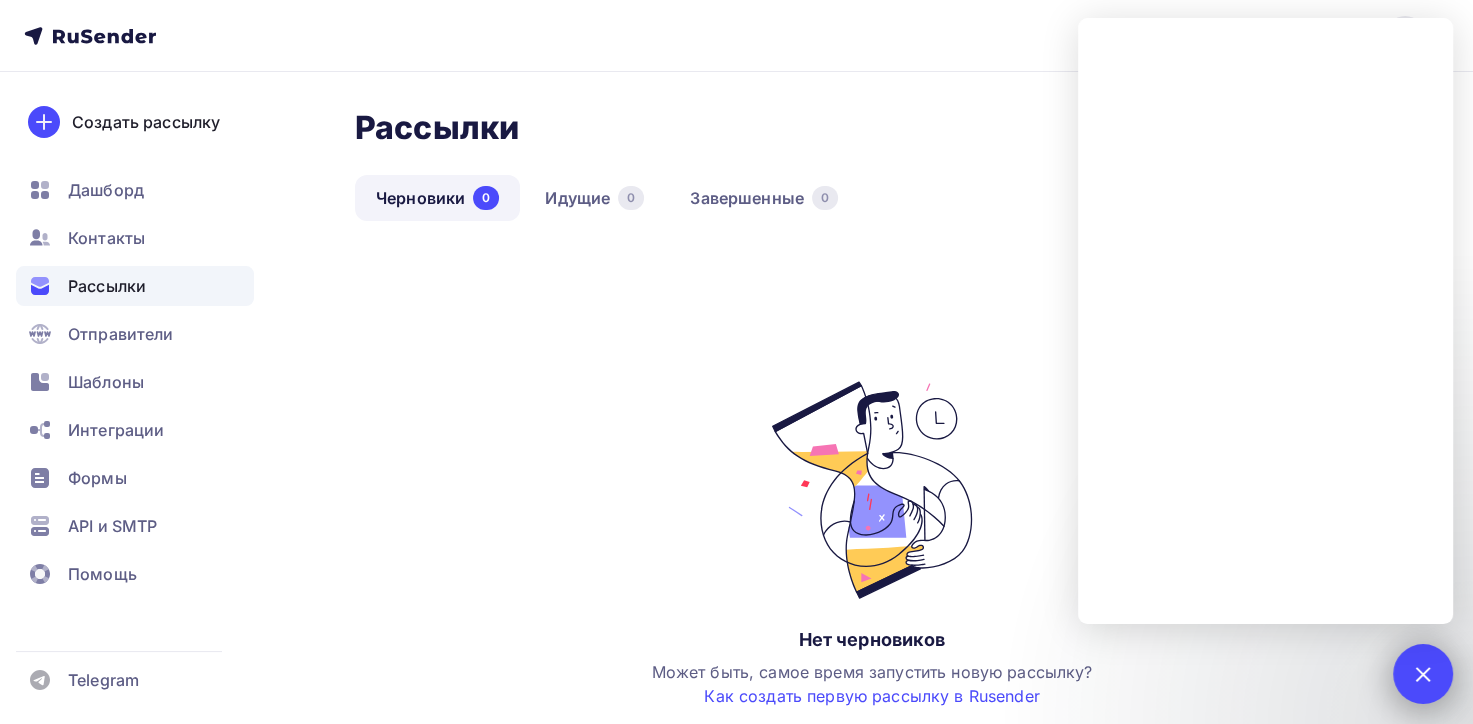 click at bounding box center [1422, 673] 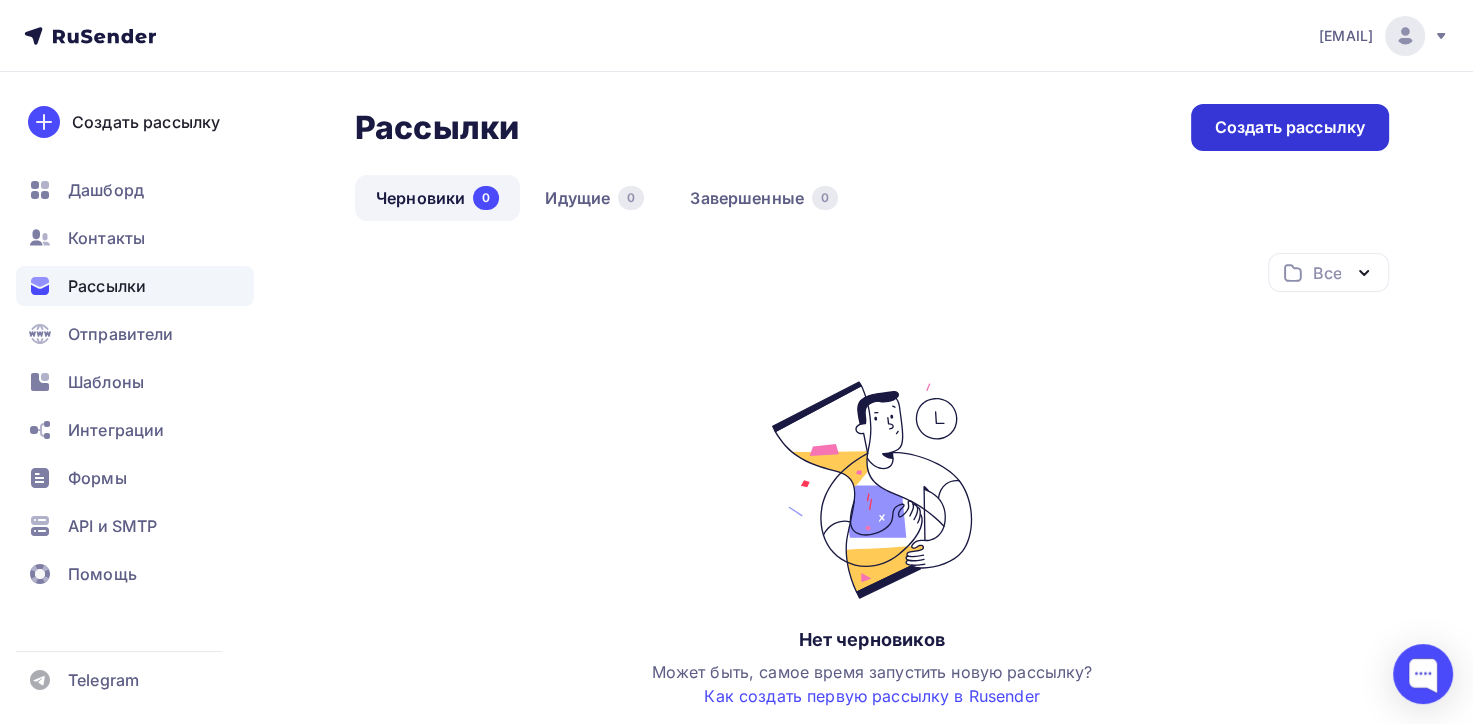 click on "Создать рассылку" at bounding box center (1290, 127) 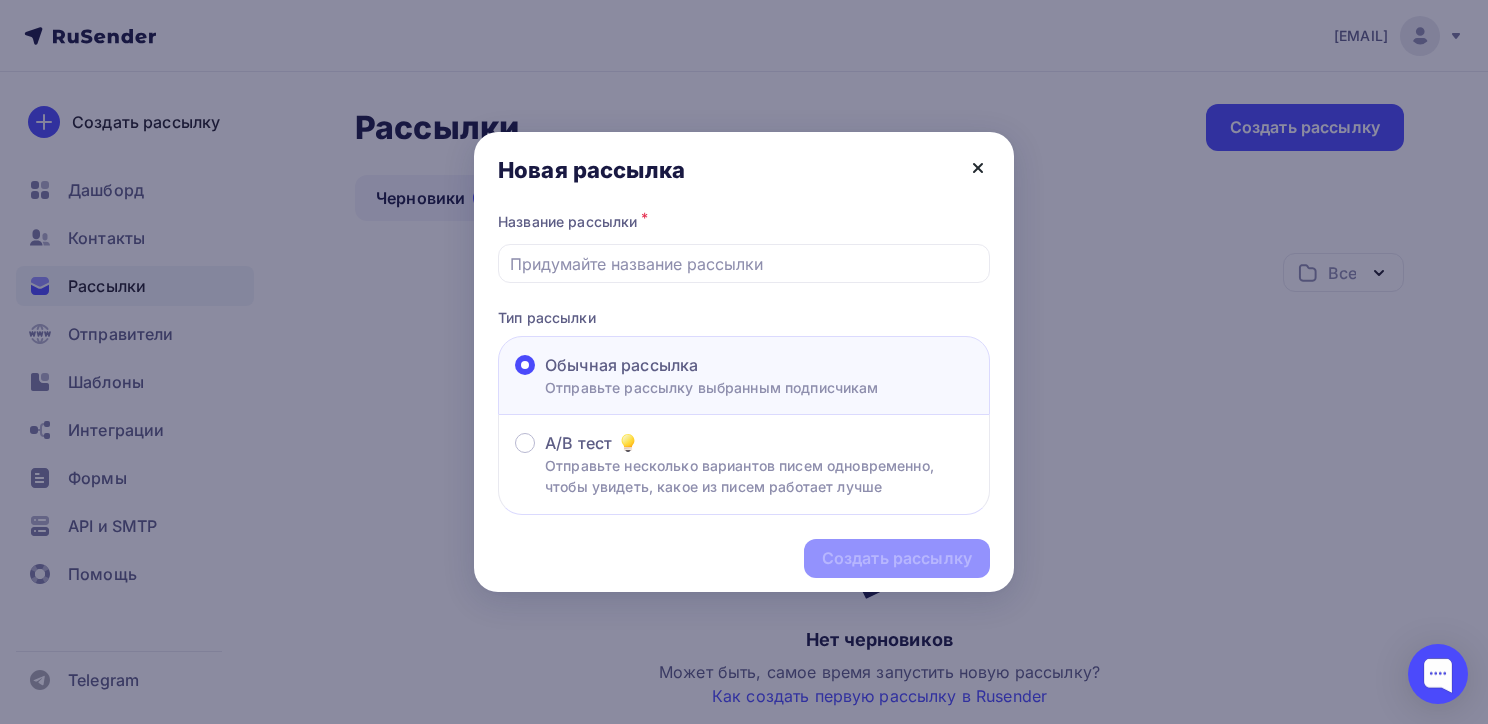 click 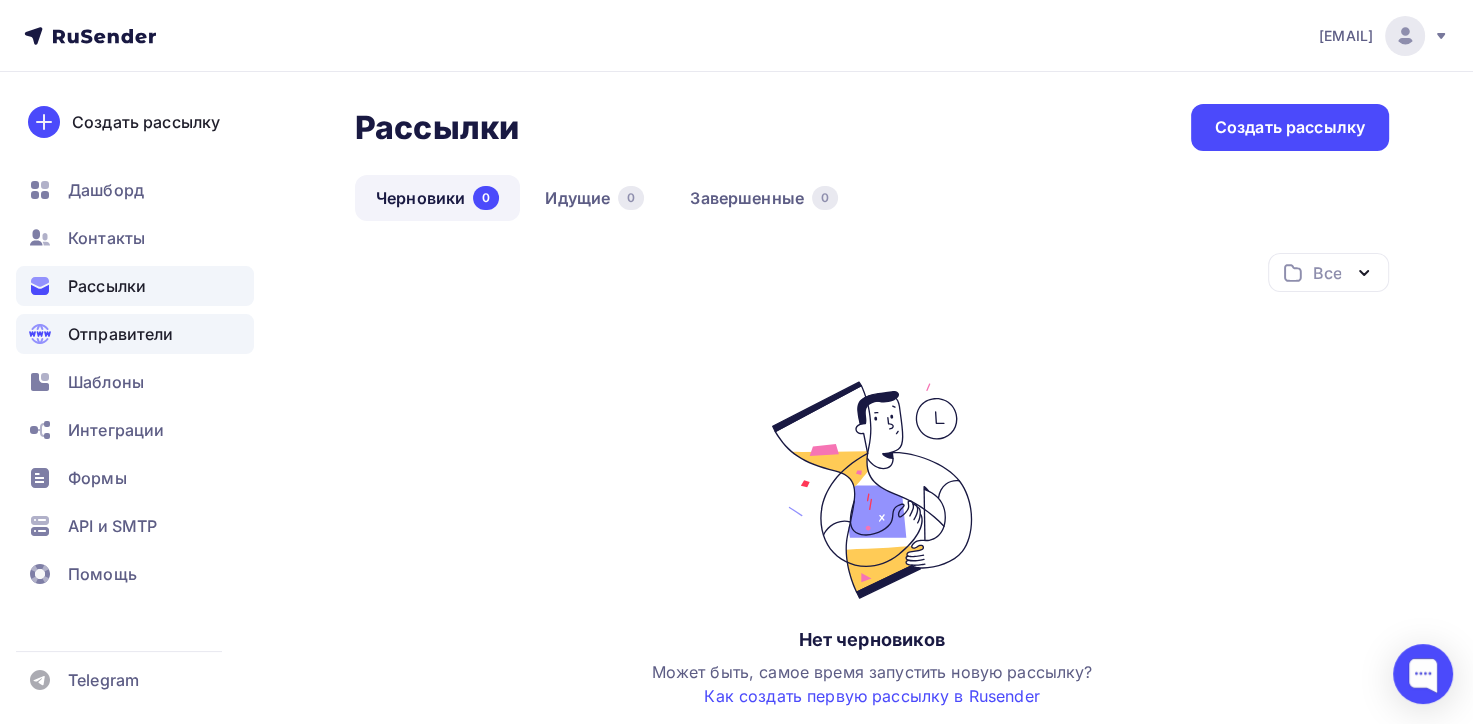 click on "Отправители" at bounding box center [121, 334] 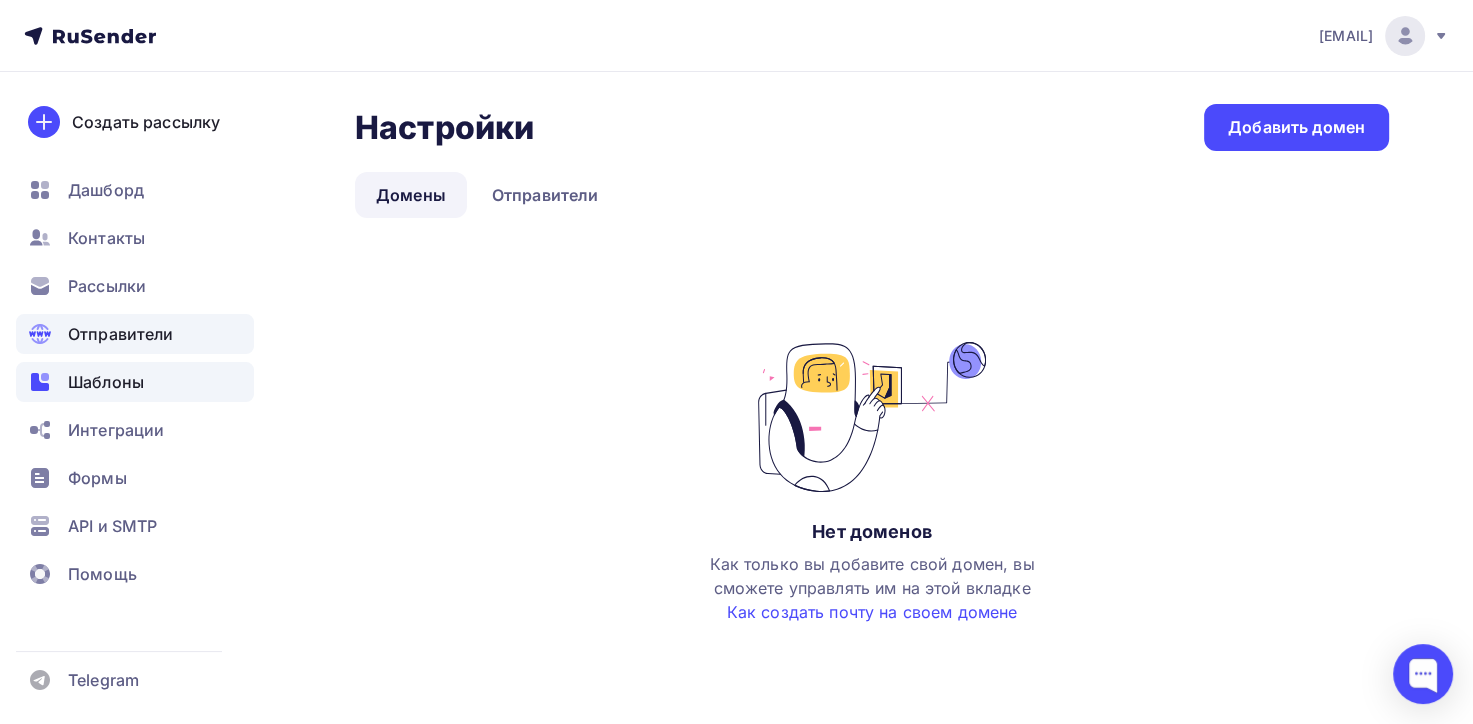 click on "Шаблоны" at bounding box center (106, 382) 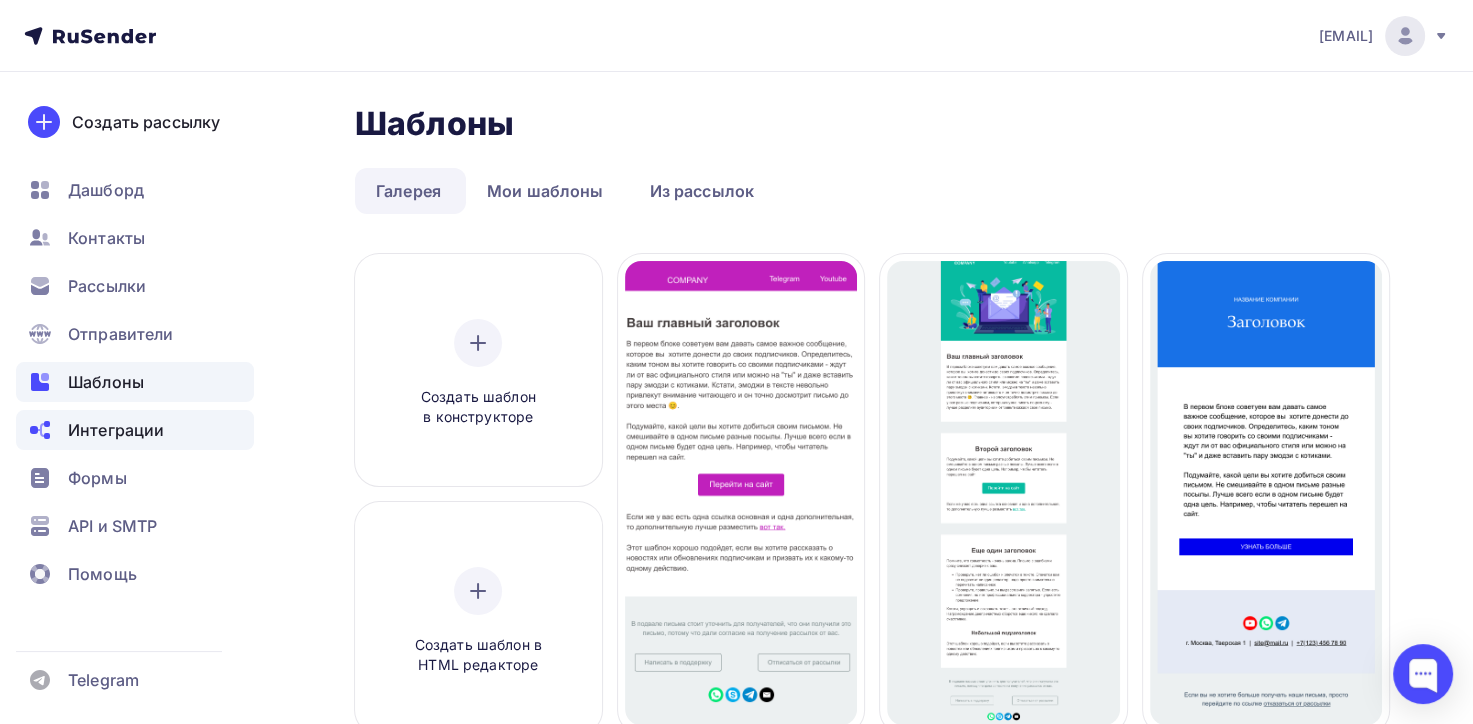 click on "Интеграции" at bounding box center [116, 430] 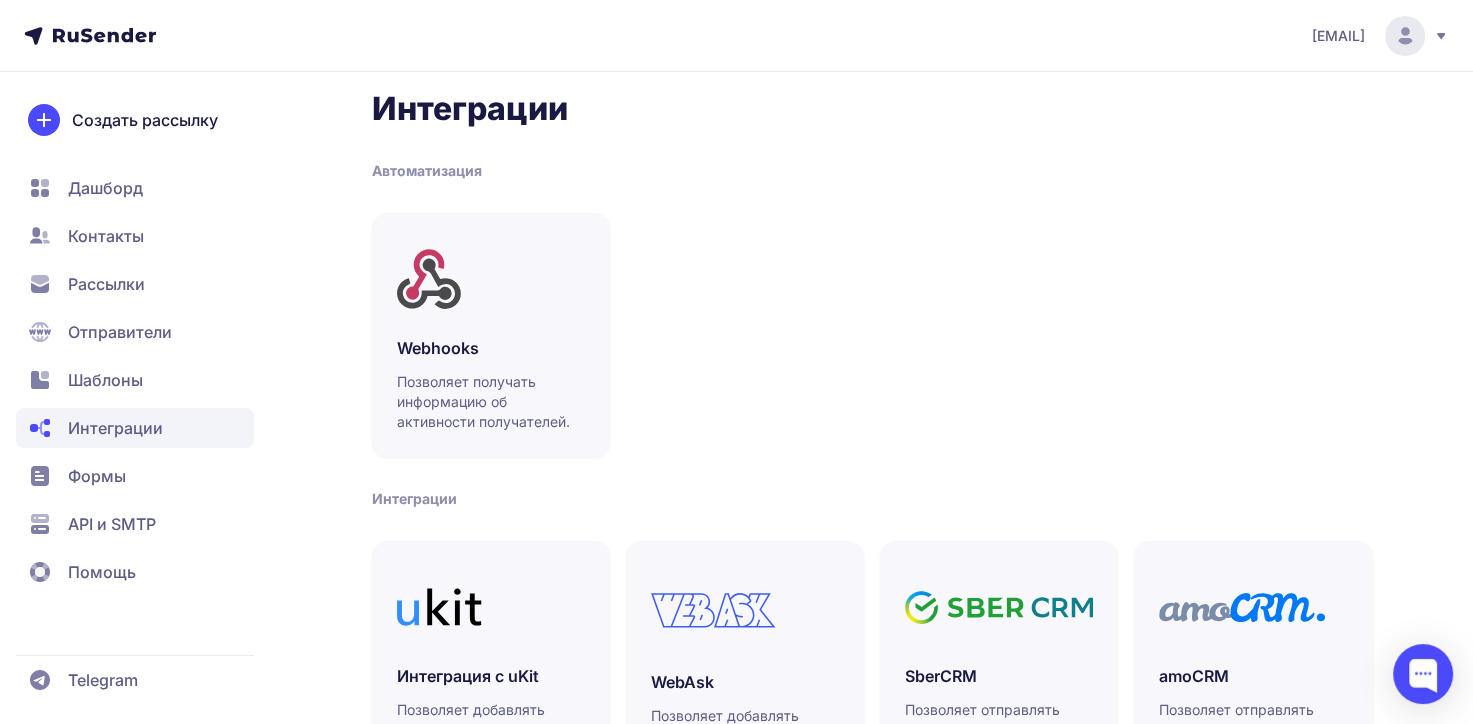 scroll, scrollTop: 200, scrollLeft: 0, axis: vertical 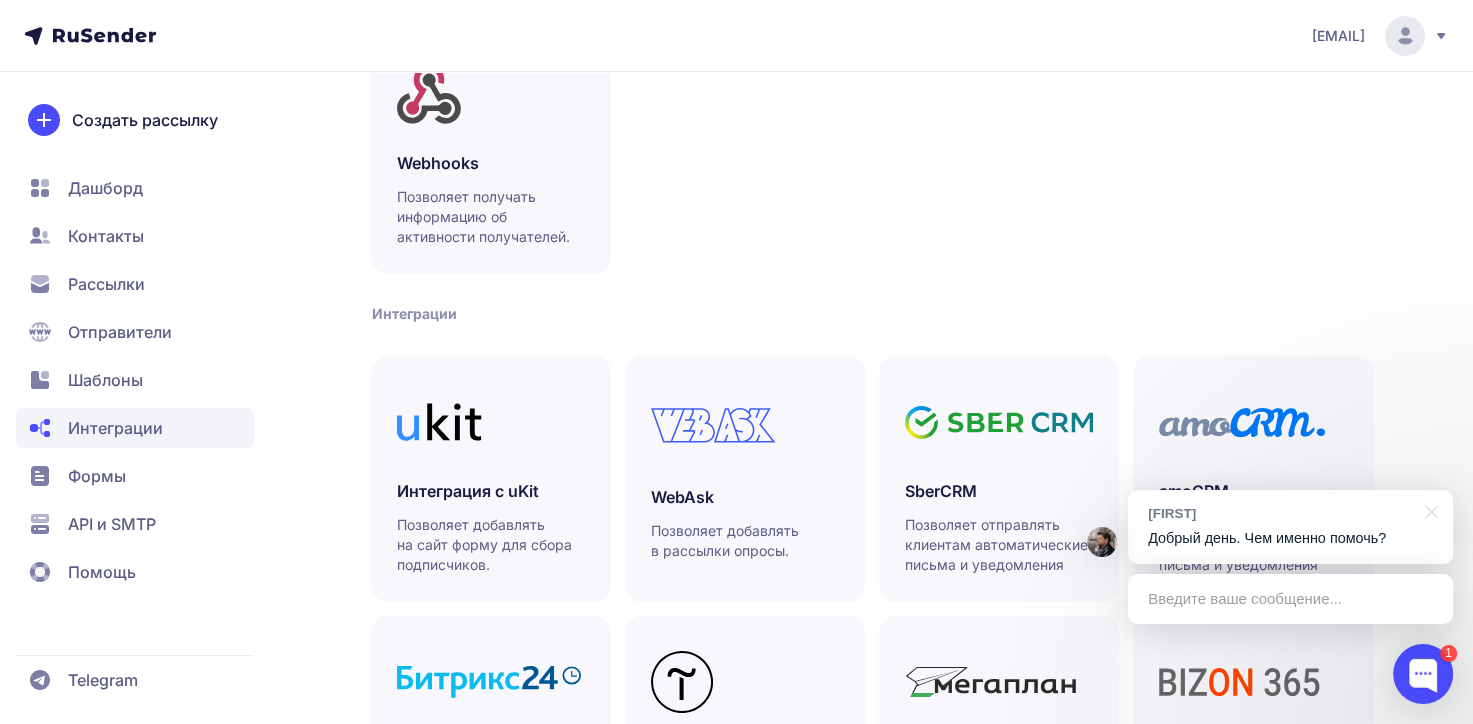 click on "Александр Добрый день. Чем именно помочь?" at bounding box center [1290, 527] 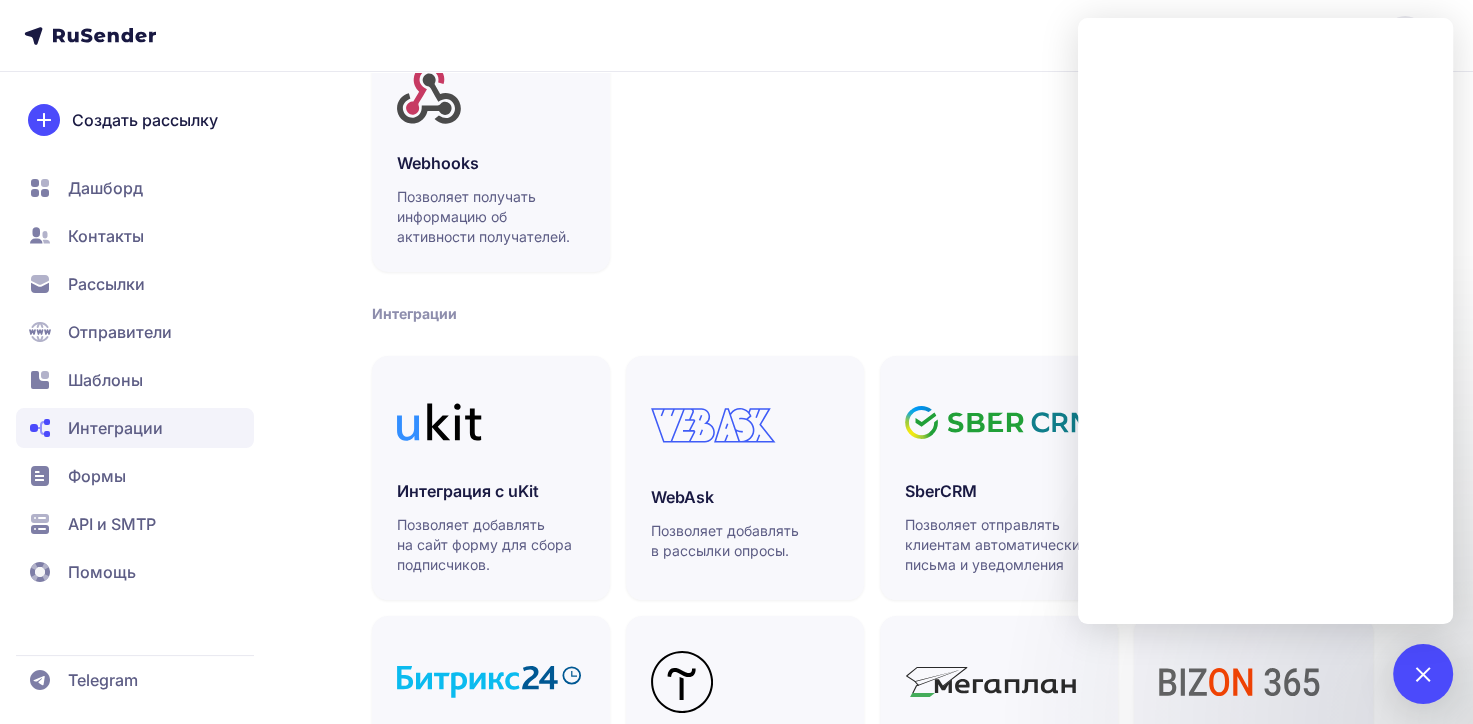 drag, startPoint x: 1423, startPoint y: 676, endPoint x: 1346, endPoint y: 616, distance: 97.6166 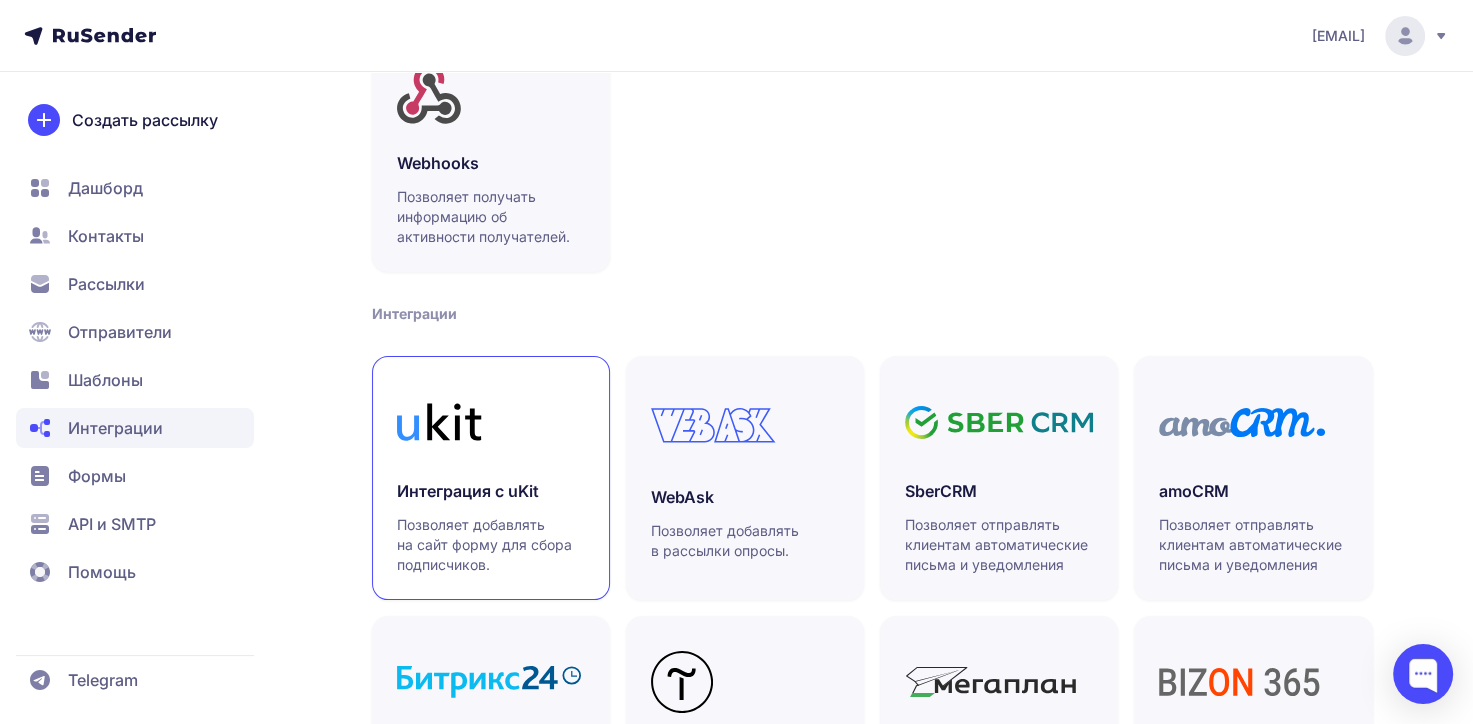 click on "Интеграция с uKit" at bounding box center (491, 491) 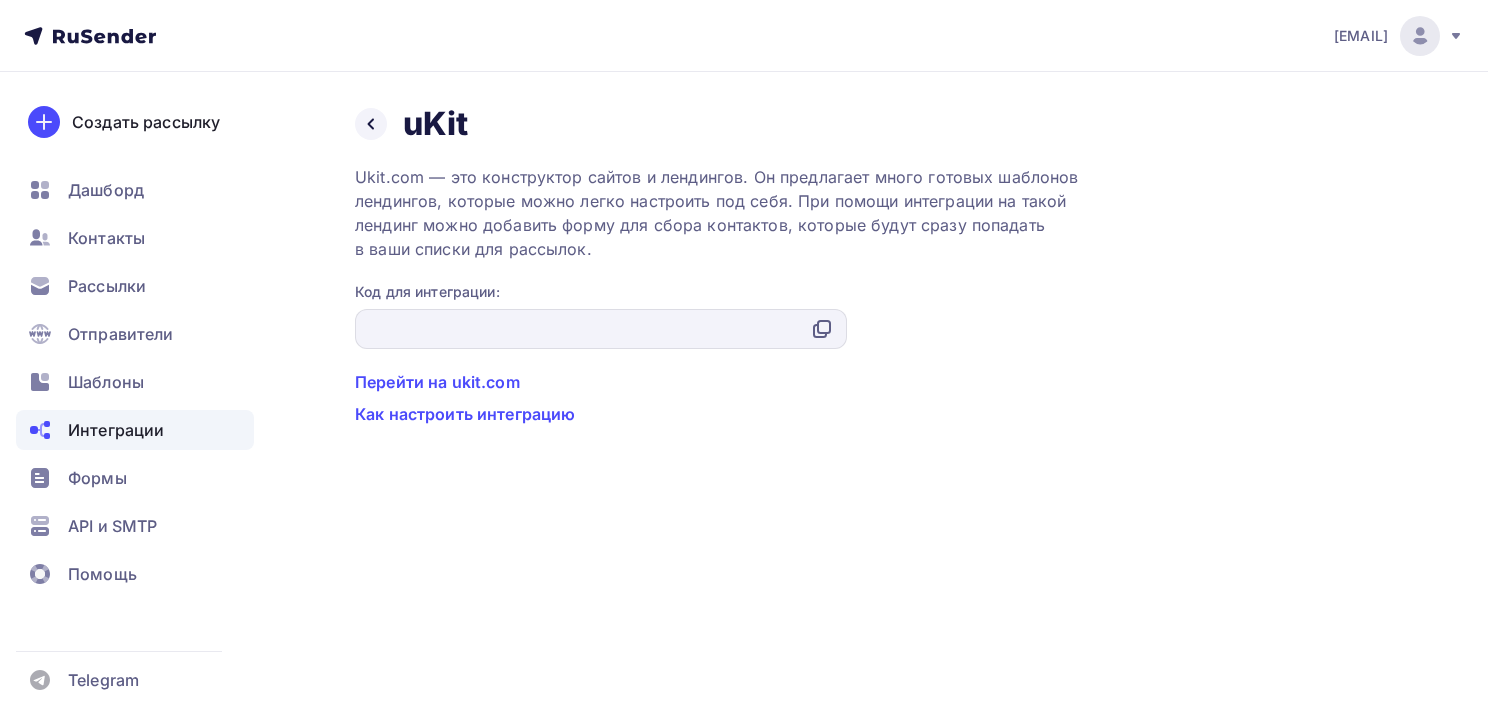scroll, scrollTop: 0, scrollLeft: 0, axis: both 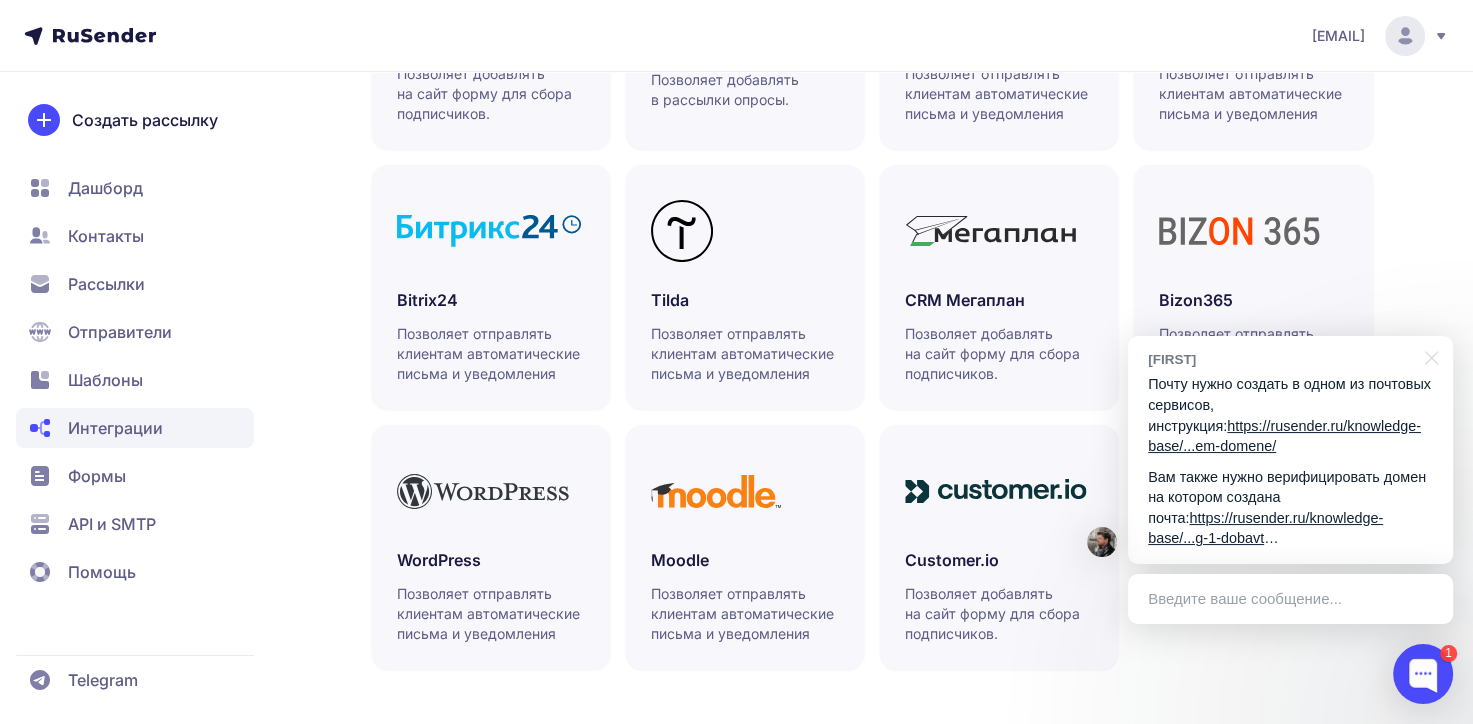 click on "Почту нужно создать в одном из почтовых сервисов, инструкция:  https://rusender.ru/knowledge-base/...em-domene/" at bounding box center (1290, 415) 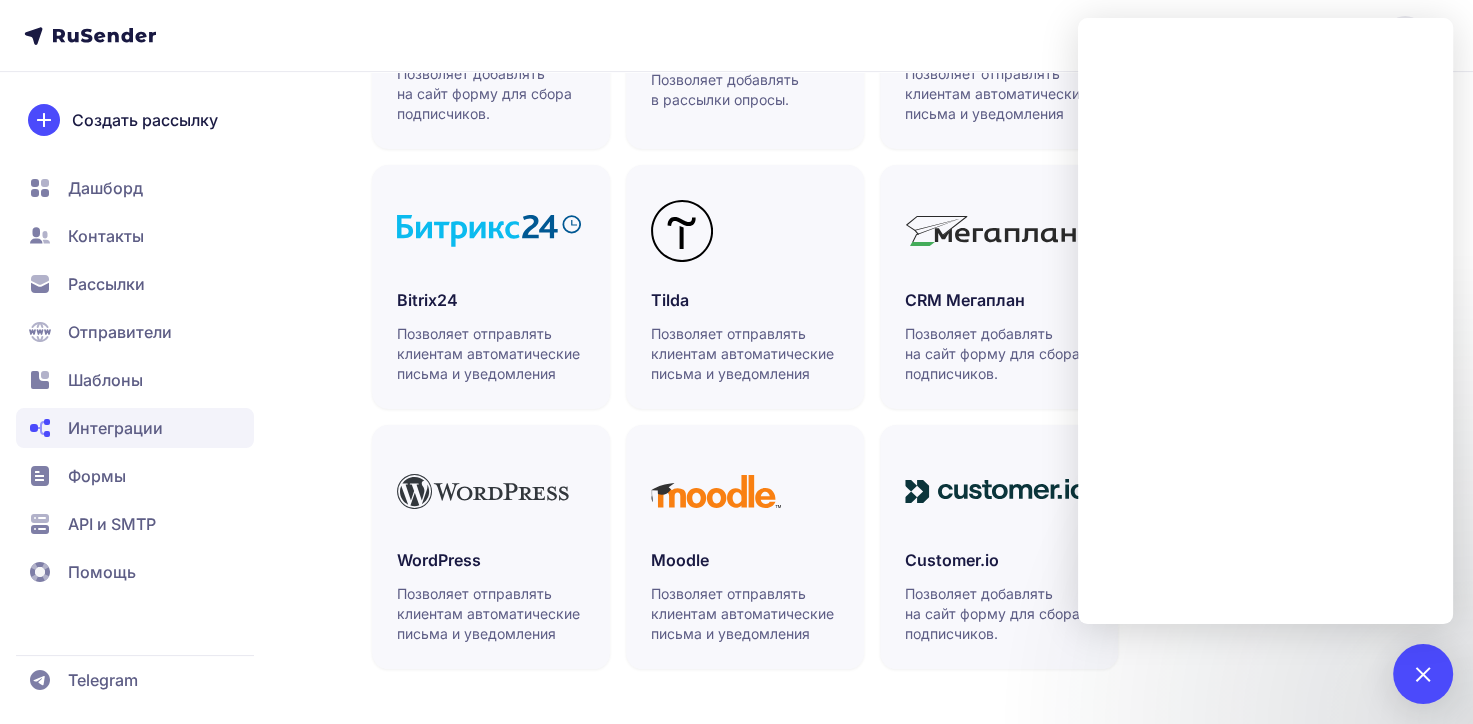 click on "Отправители" at bounding box center [120, 332] 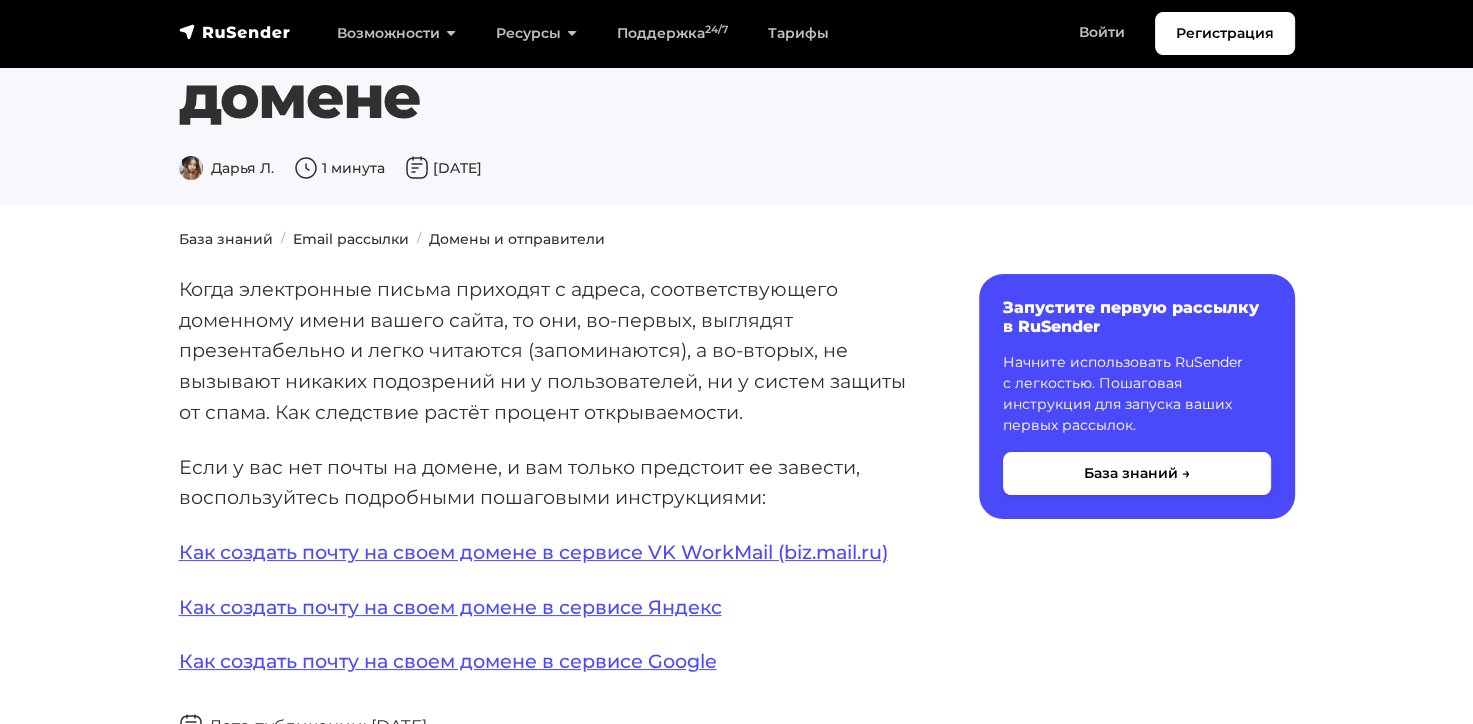 scroll, scrollTop: 400, scrollLeft: 0, axis: vertical 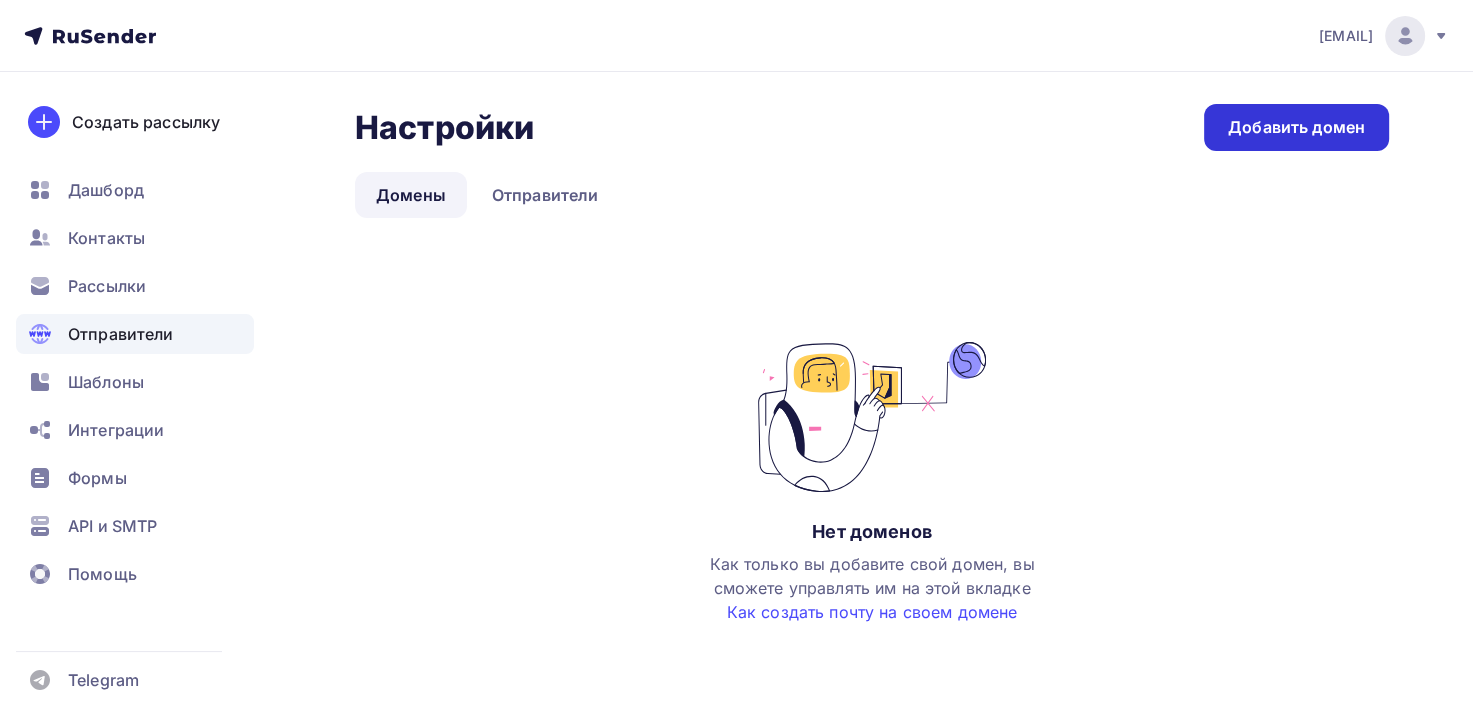 click on "Добавить домен" at bounding box center (1296, 127) 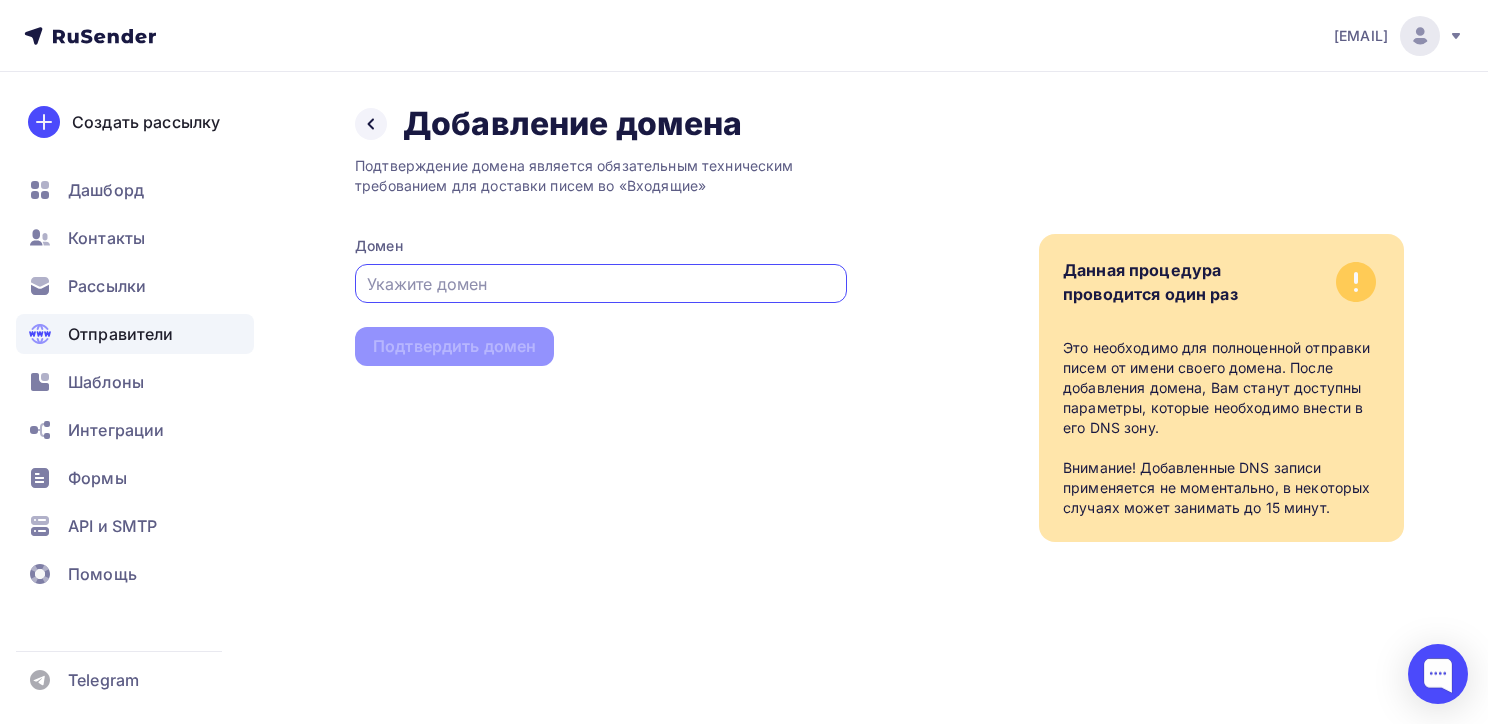 click at bounding box center [601, 284] 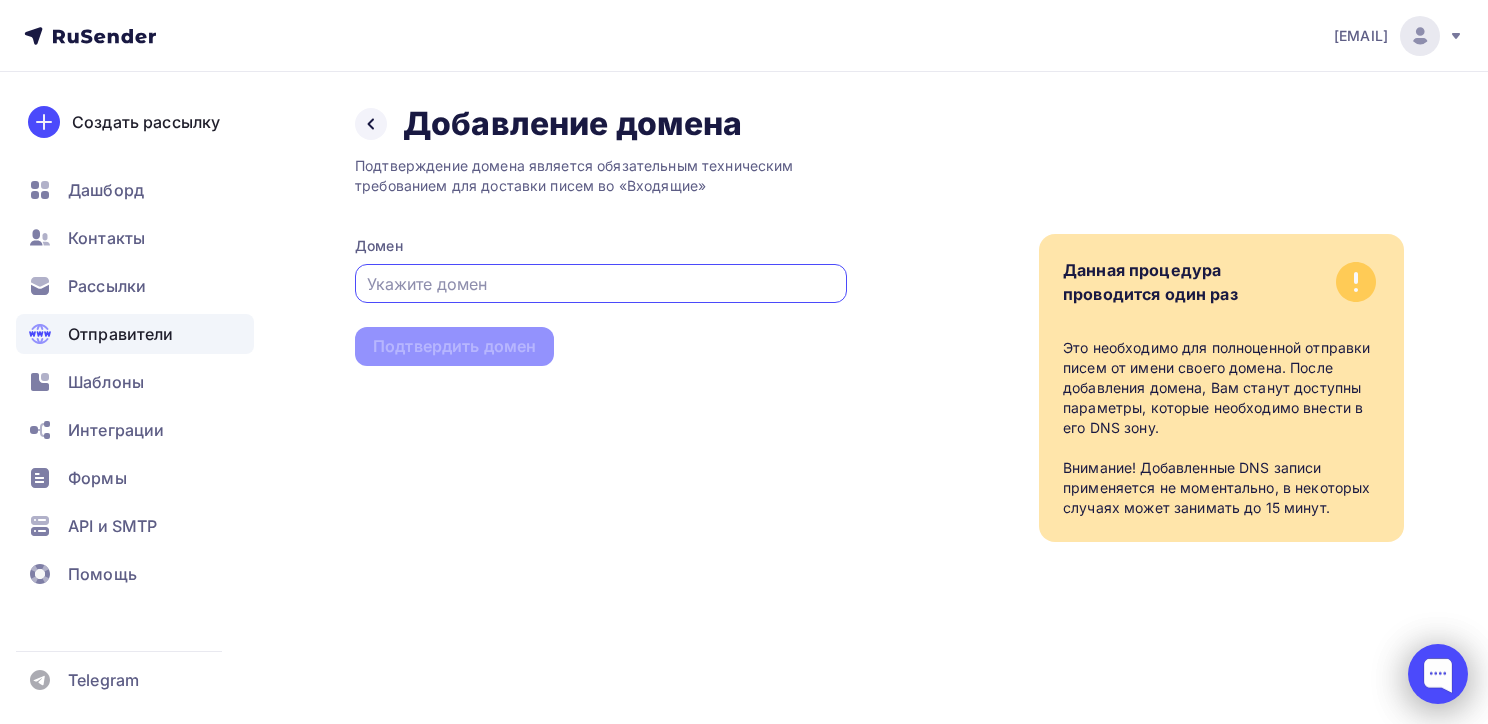 click at bounding box center (1438, 674) 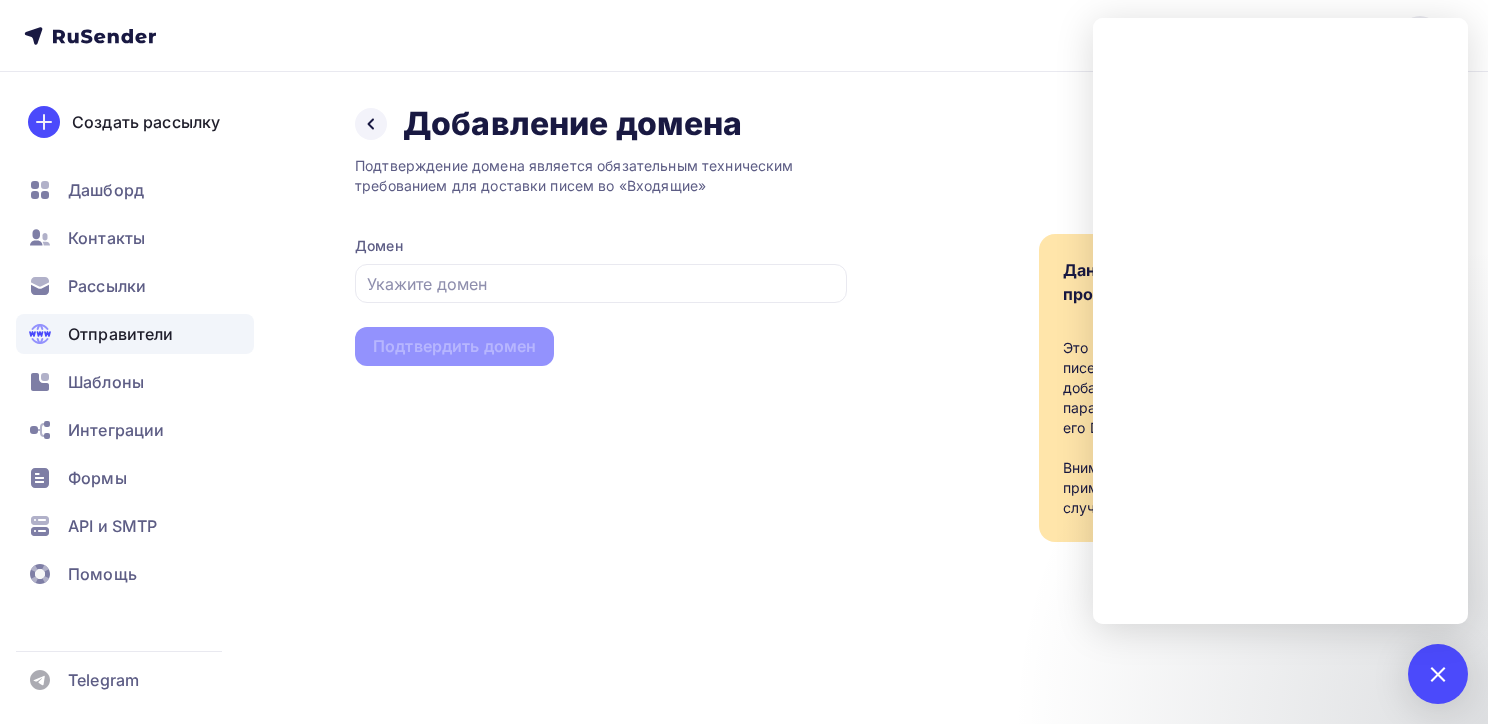 click on "Подтверждение домена является обязательным техническим требованием
для доставки писем во «Входящие»
Домен
Подтвердить домен" at bounding box center [601, 343] 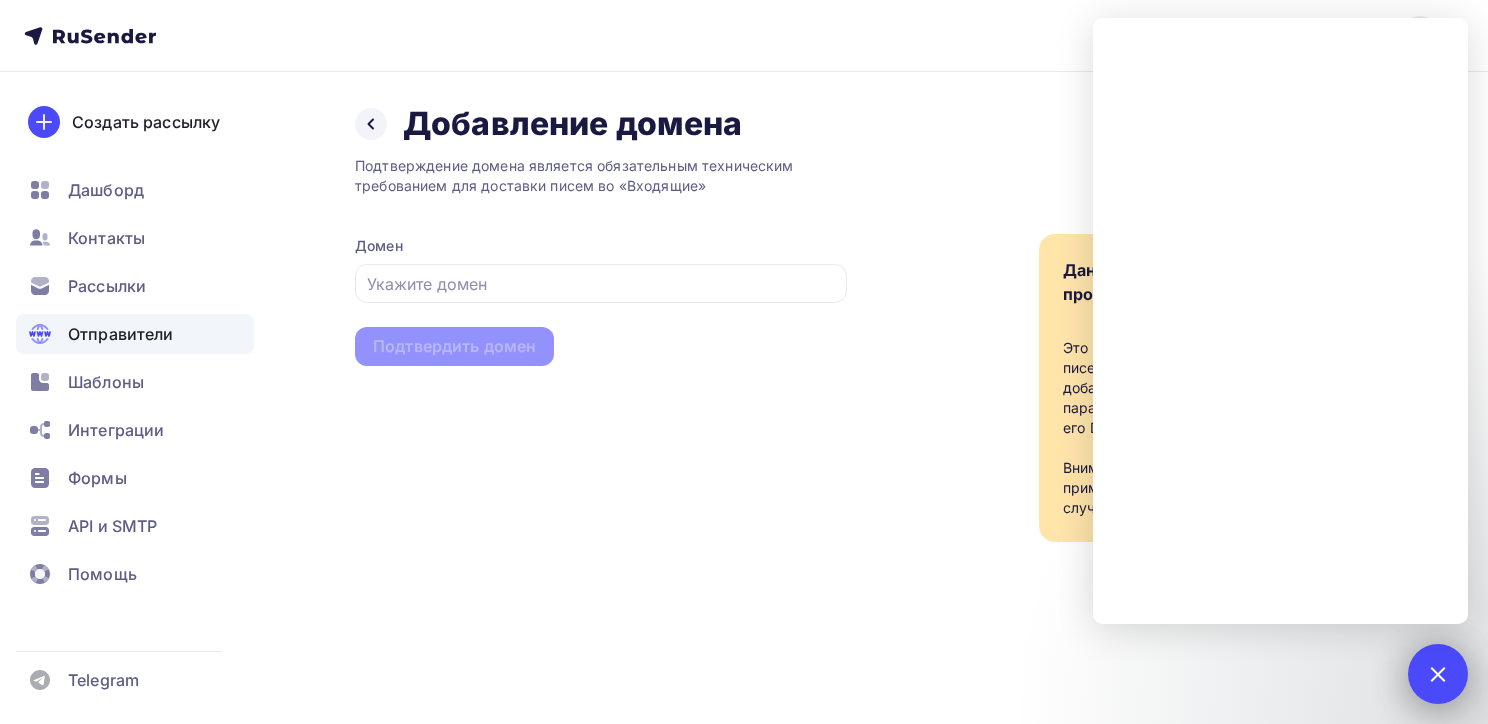 click at bounding box center (1438, 674) 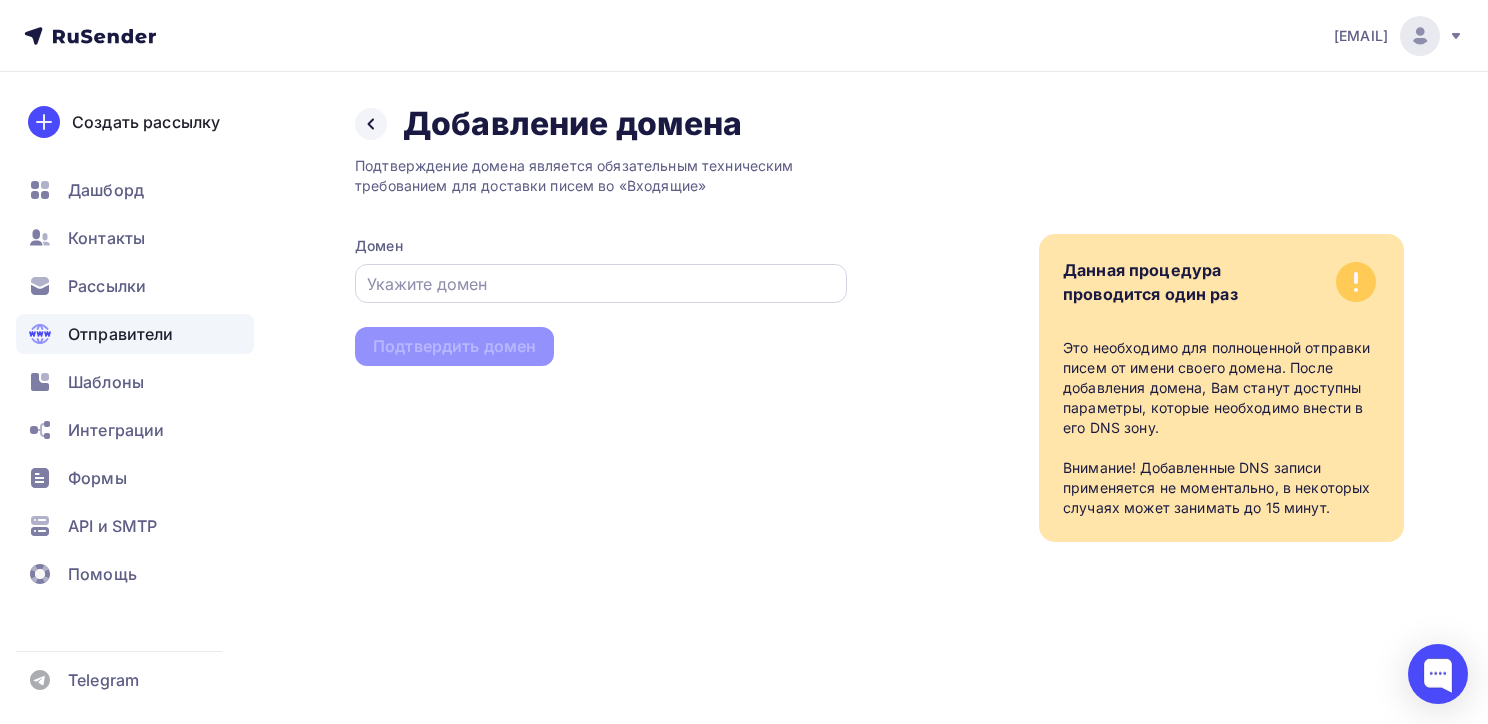 click at bounding box center [601, 284] 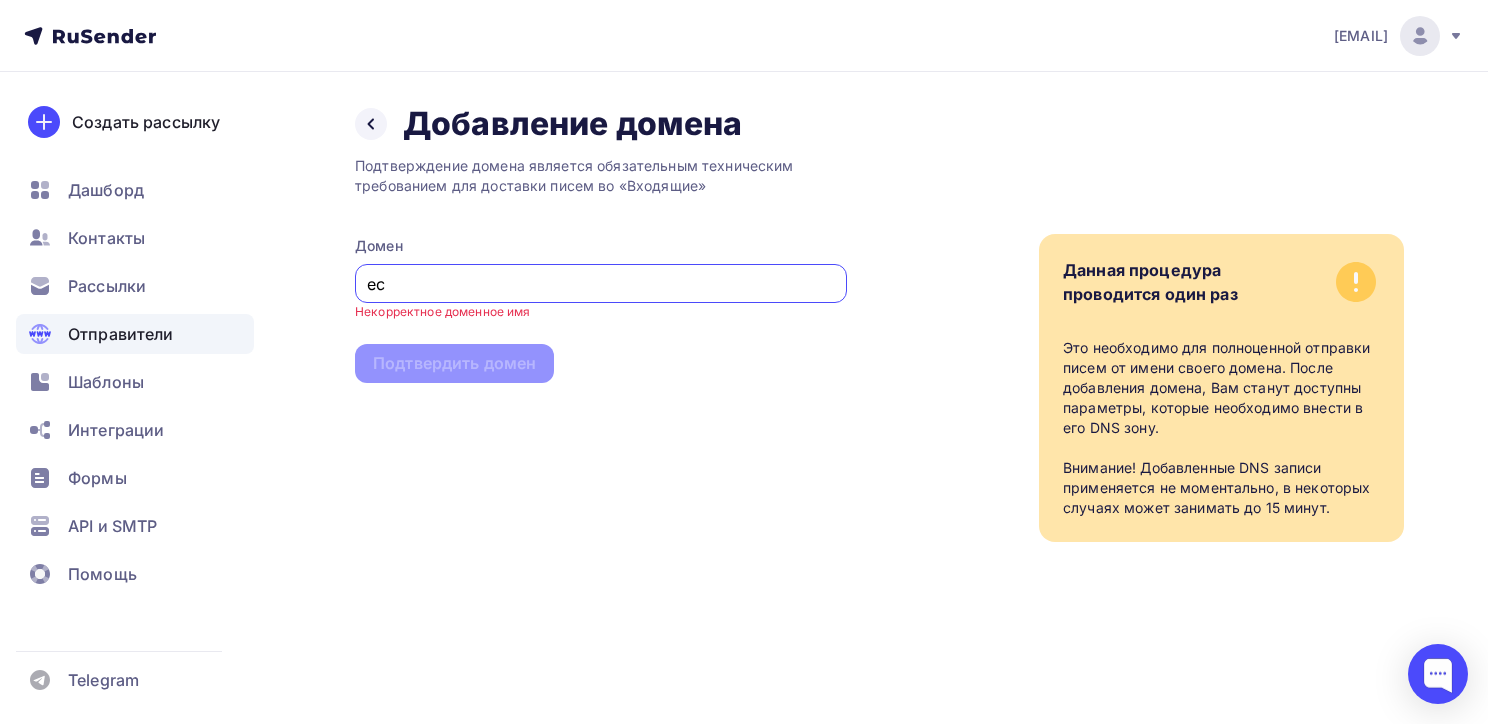 type on "е" 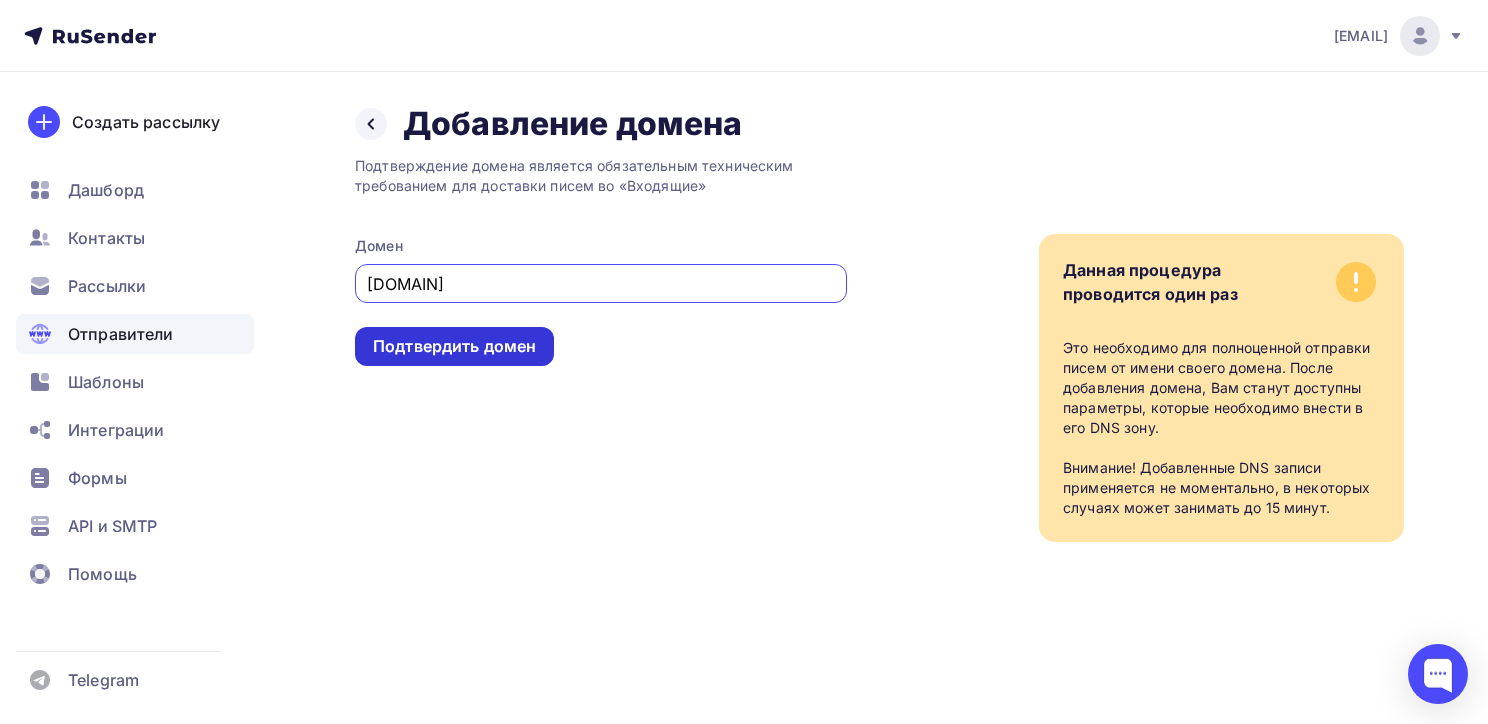 type on "tcak.ru" 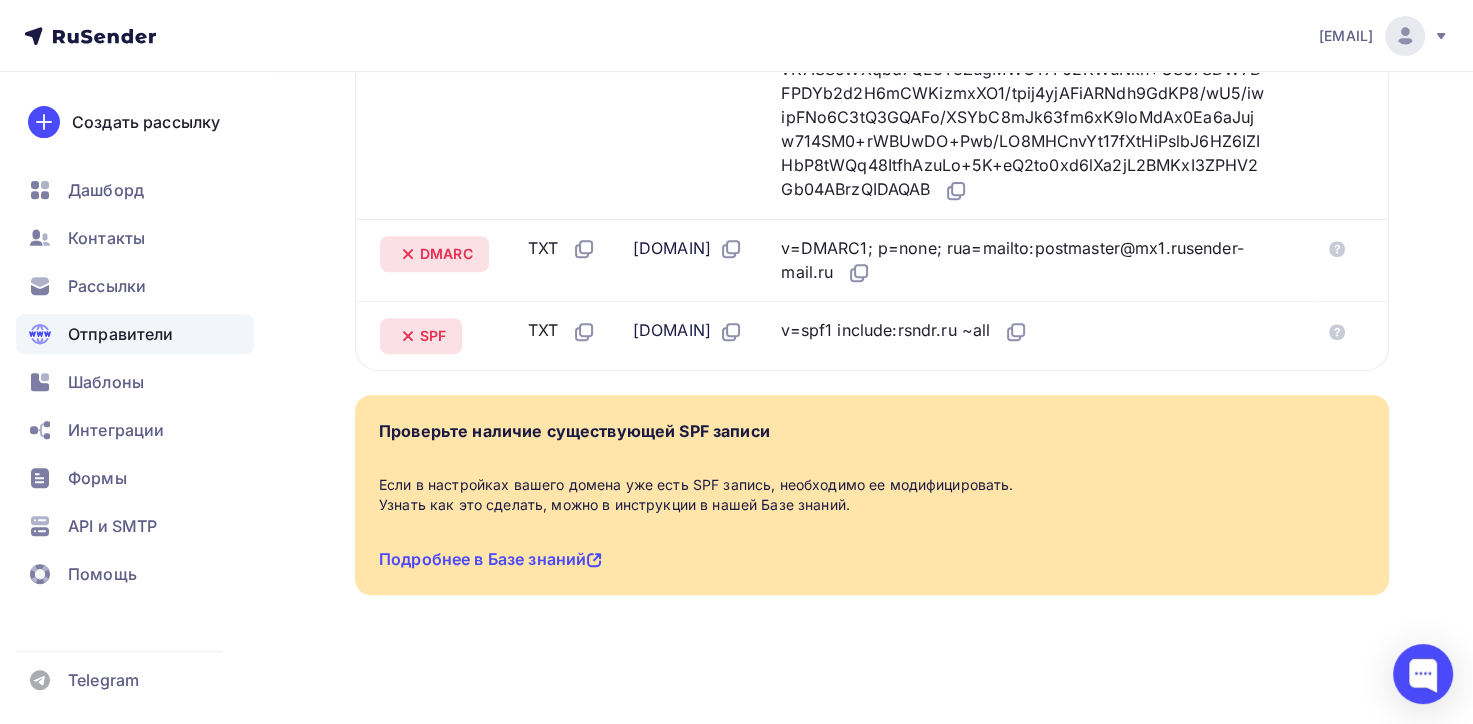 scroll, scrollTop: 736, scrollLeft: 0, axis: vertical 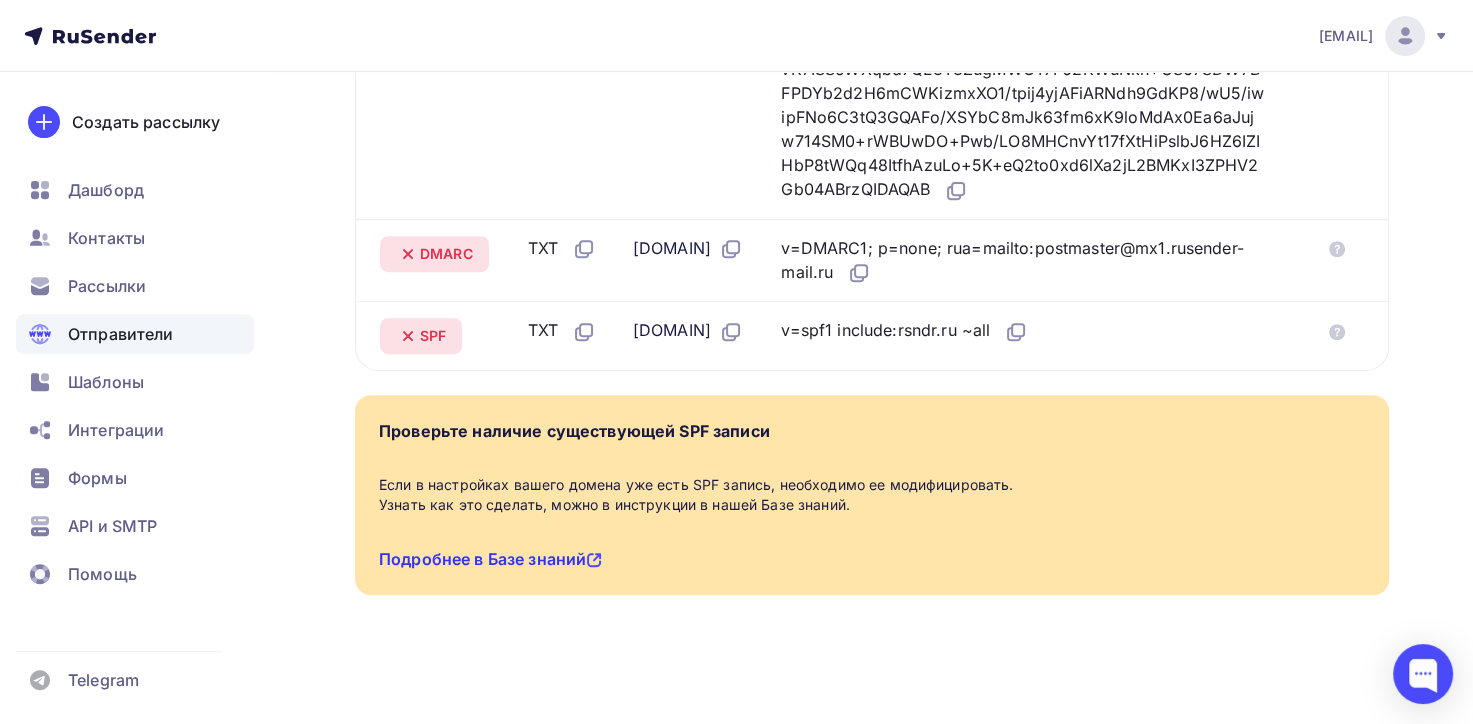 click on "Подробнее в Базе знаний" at bounding box center [490, 559] 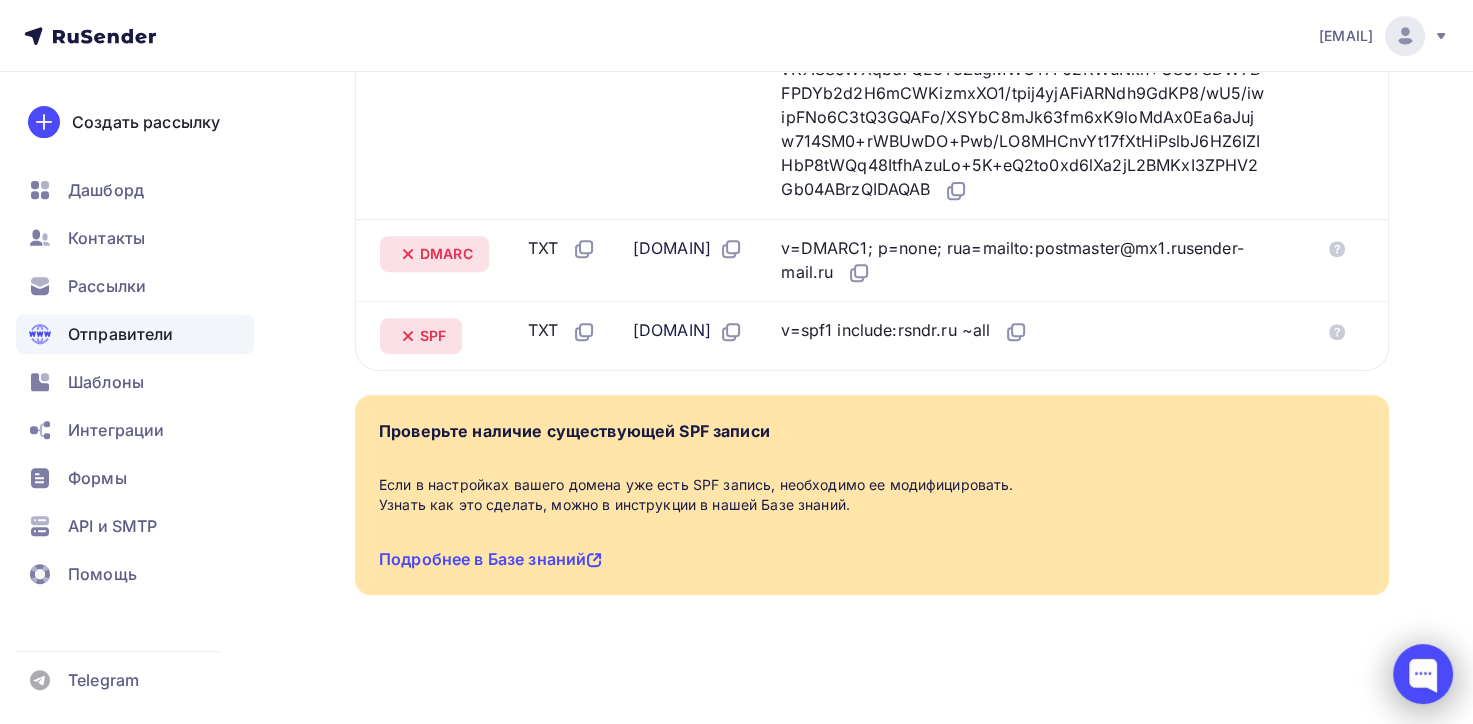 click at bounding box center (1423, 674) 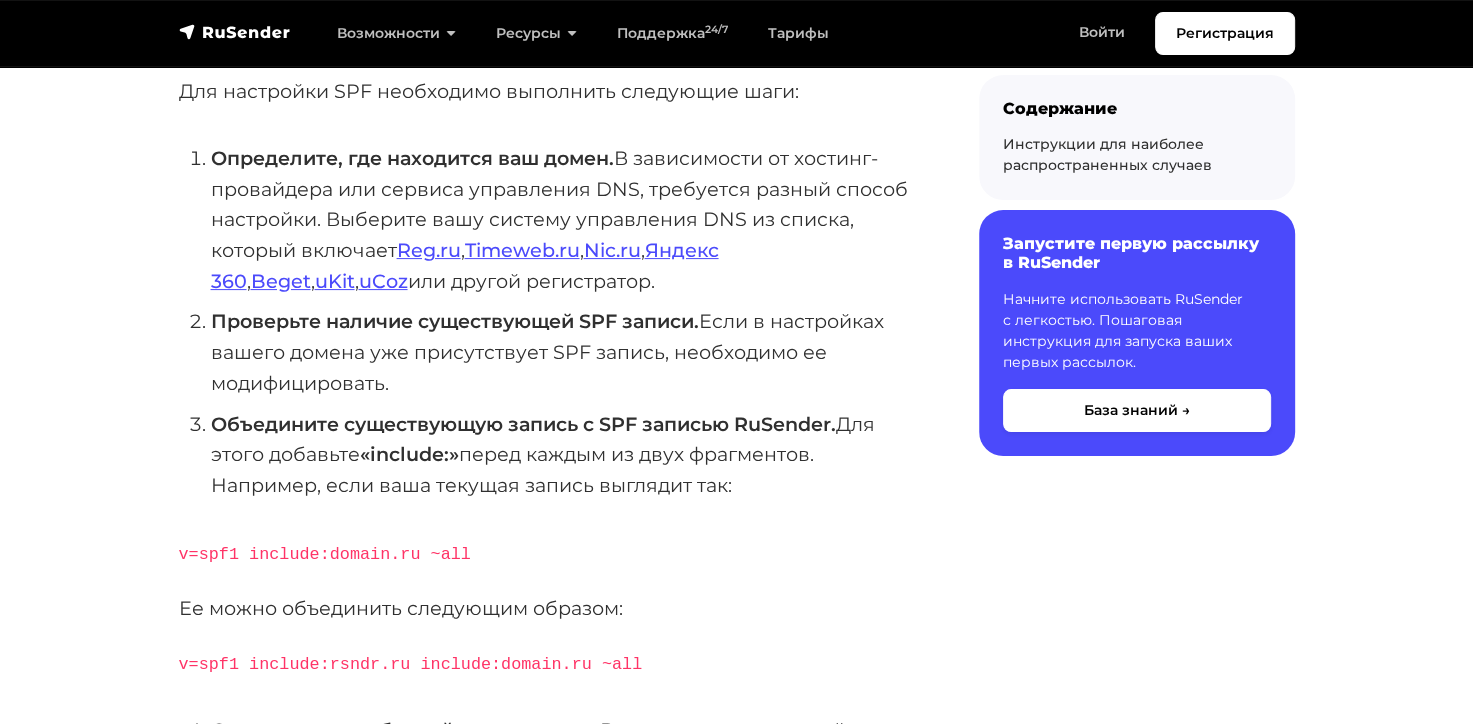 scroll, scrollTop: 300, scrollLeft: 0, axis: vertical 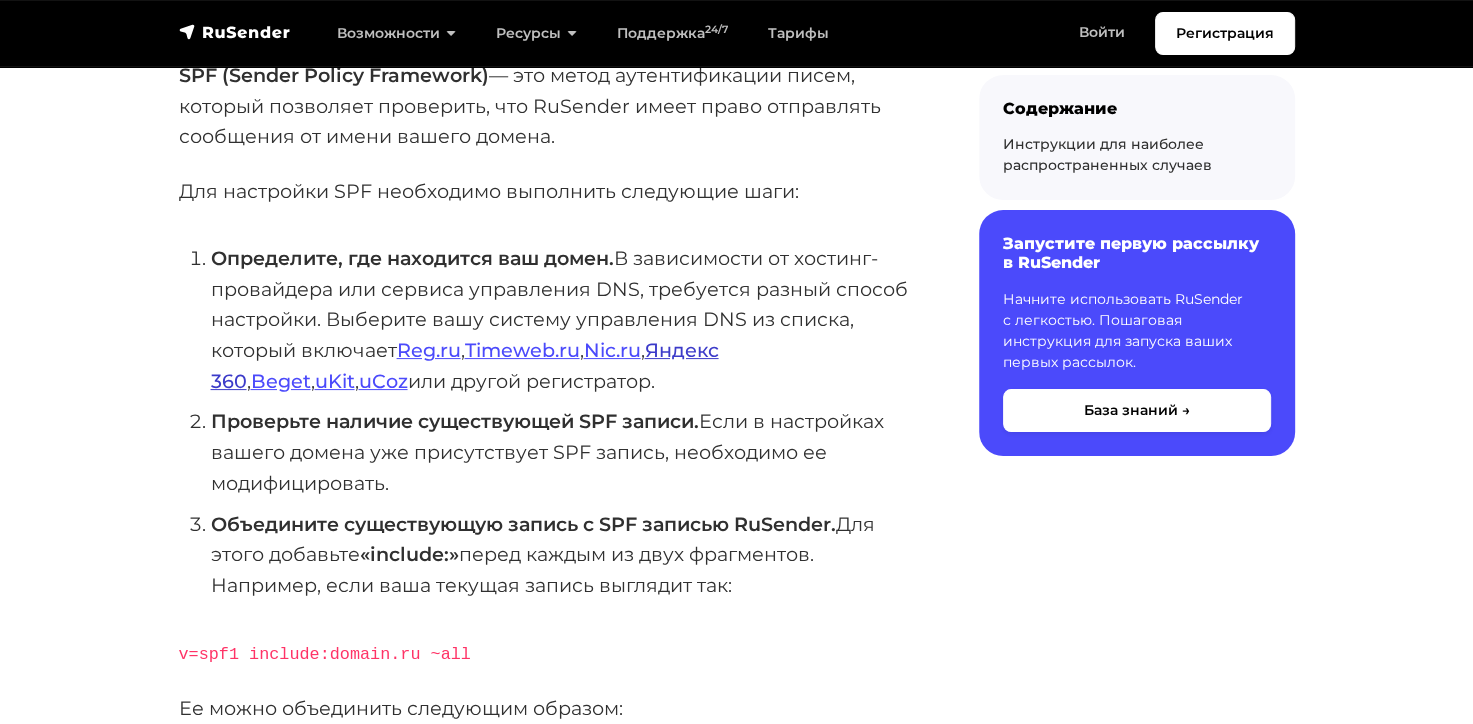 click on "Яндекс 360" at bounding box center (465, 365) 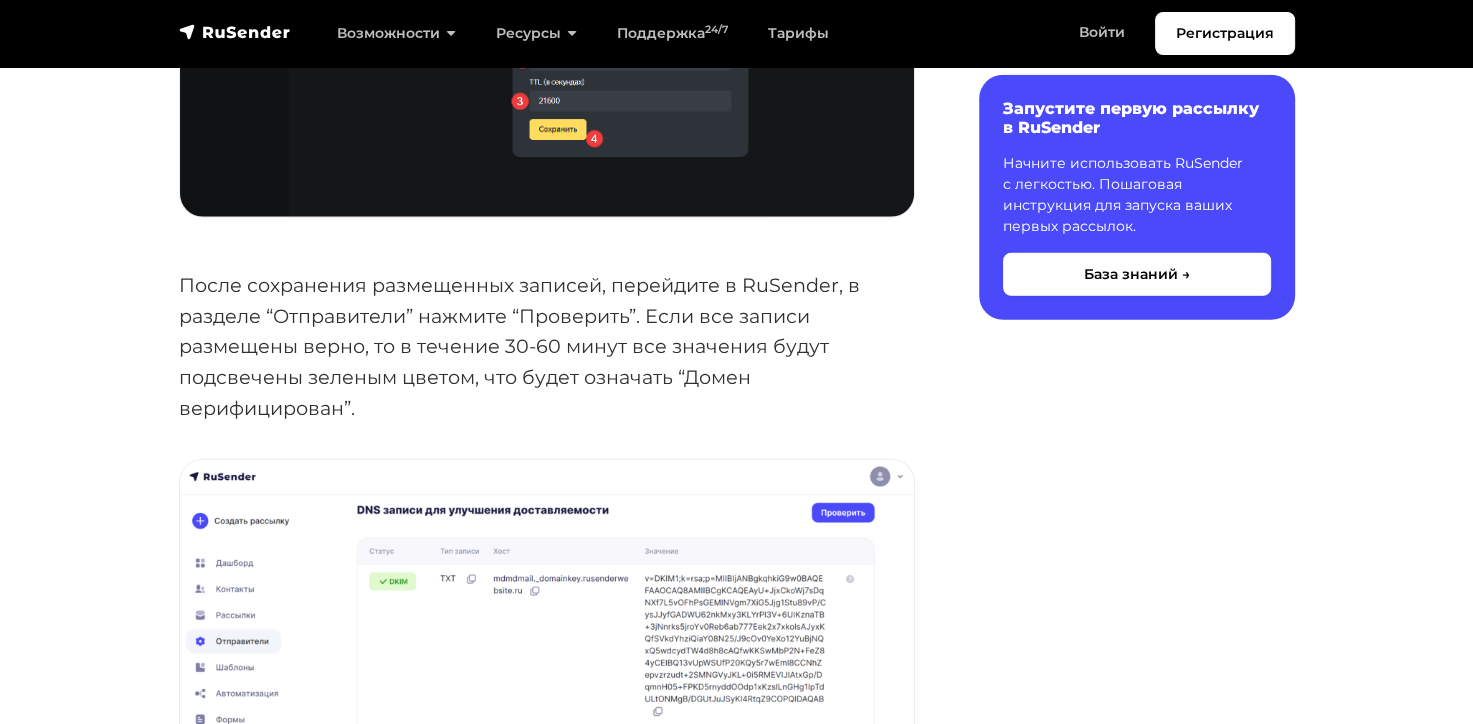 scroll, scrollTop: 4854, scrollLeft: 0, axis: vertical 